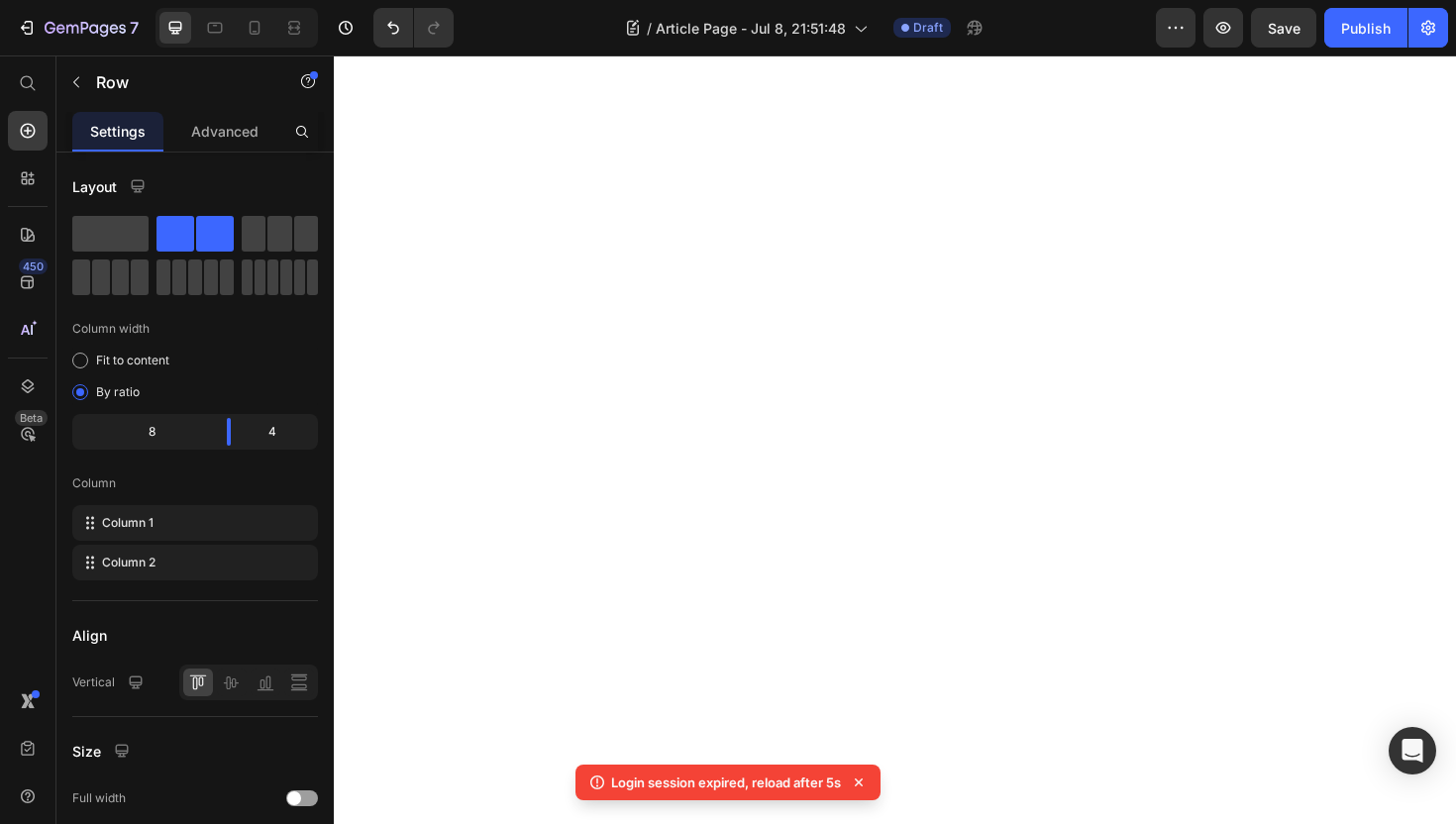 scroll, scrollTop: 0, scrollLeft: 0, axis: both 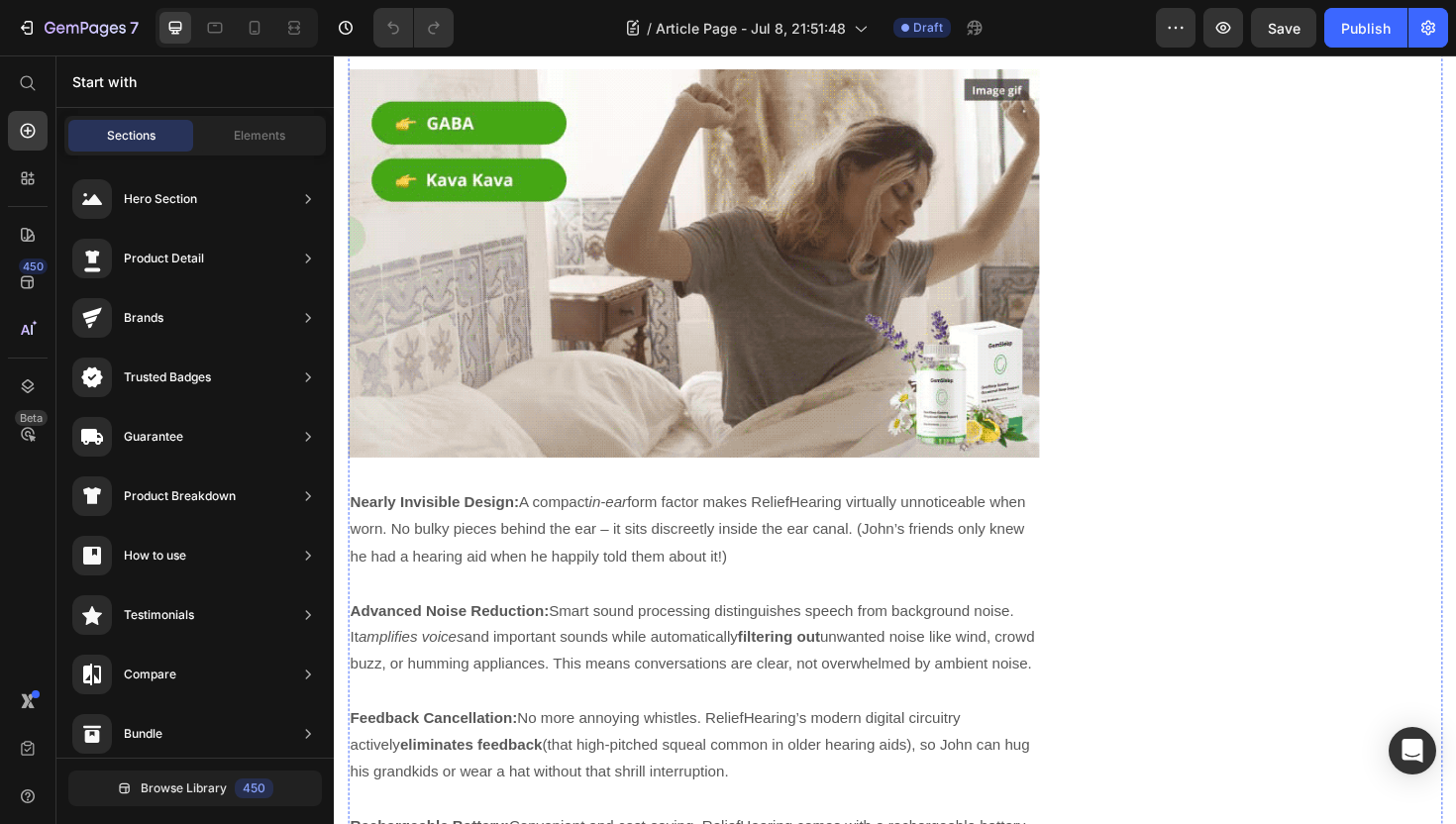 click at bounding box center [714, -265] 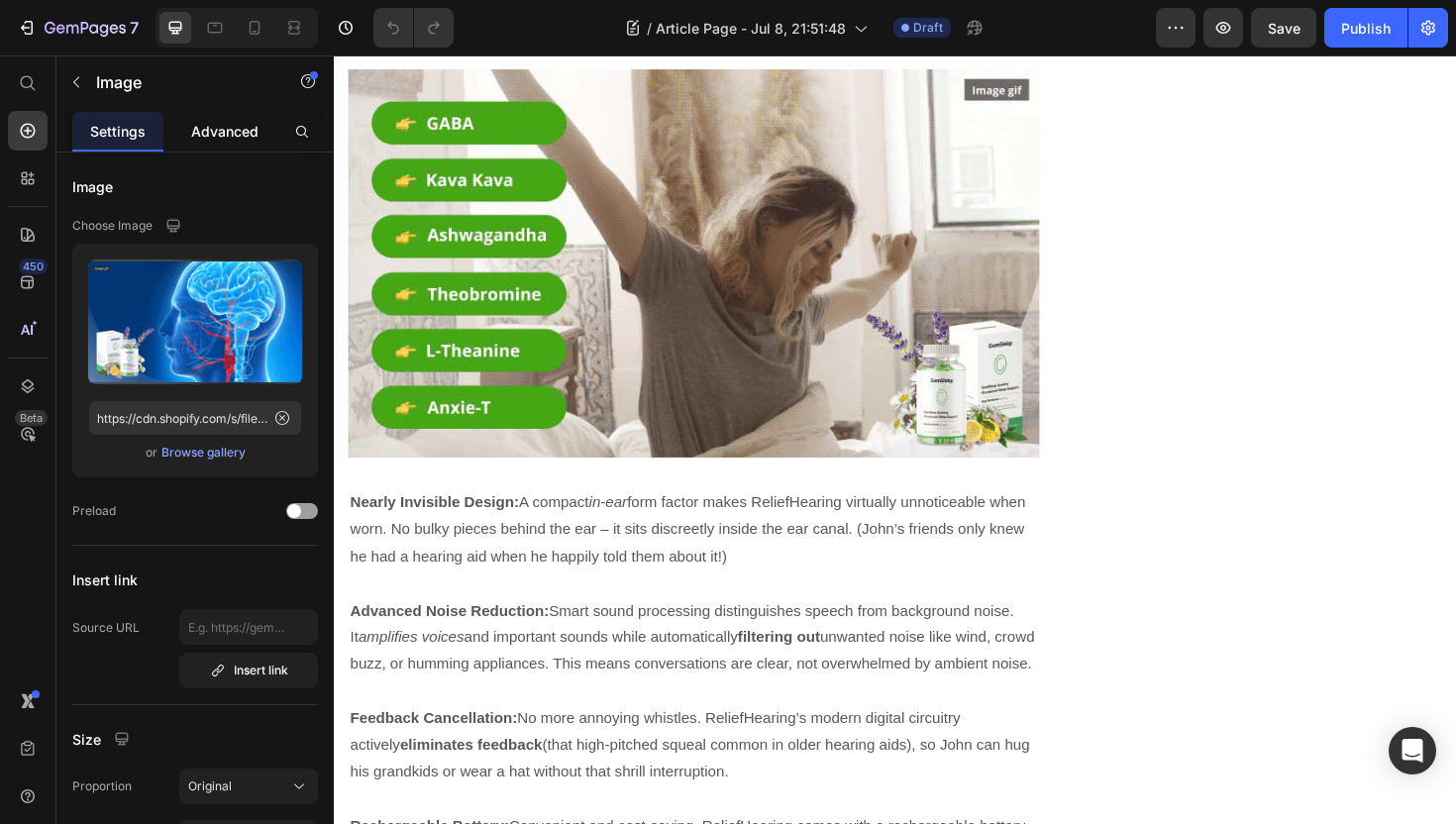click on "Advanced" at bounding box center [225, 131] 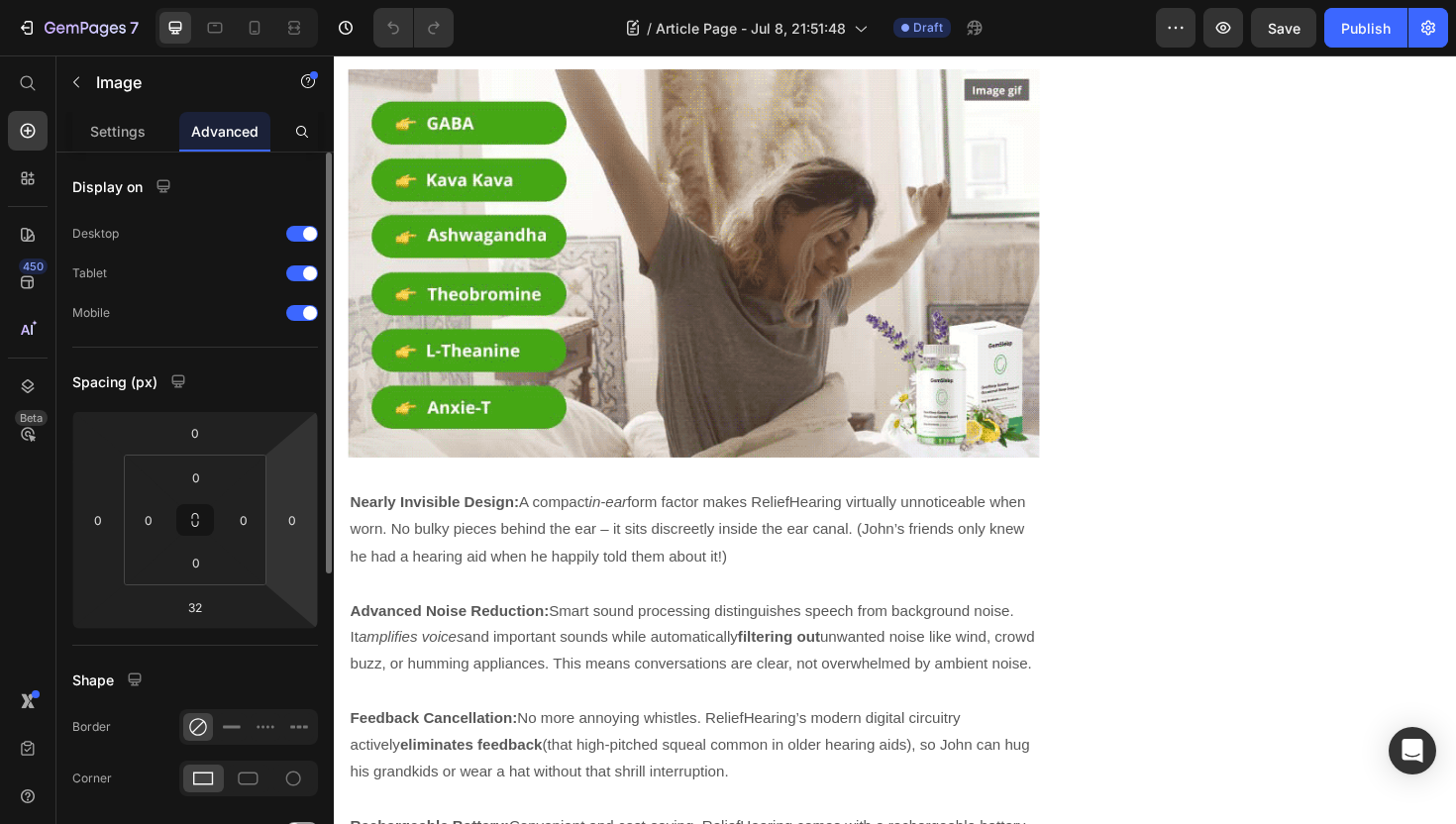 scroll, scrollTop: 529, scrollLeft: 0, axis: vertical 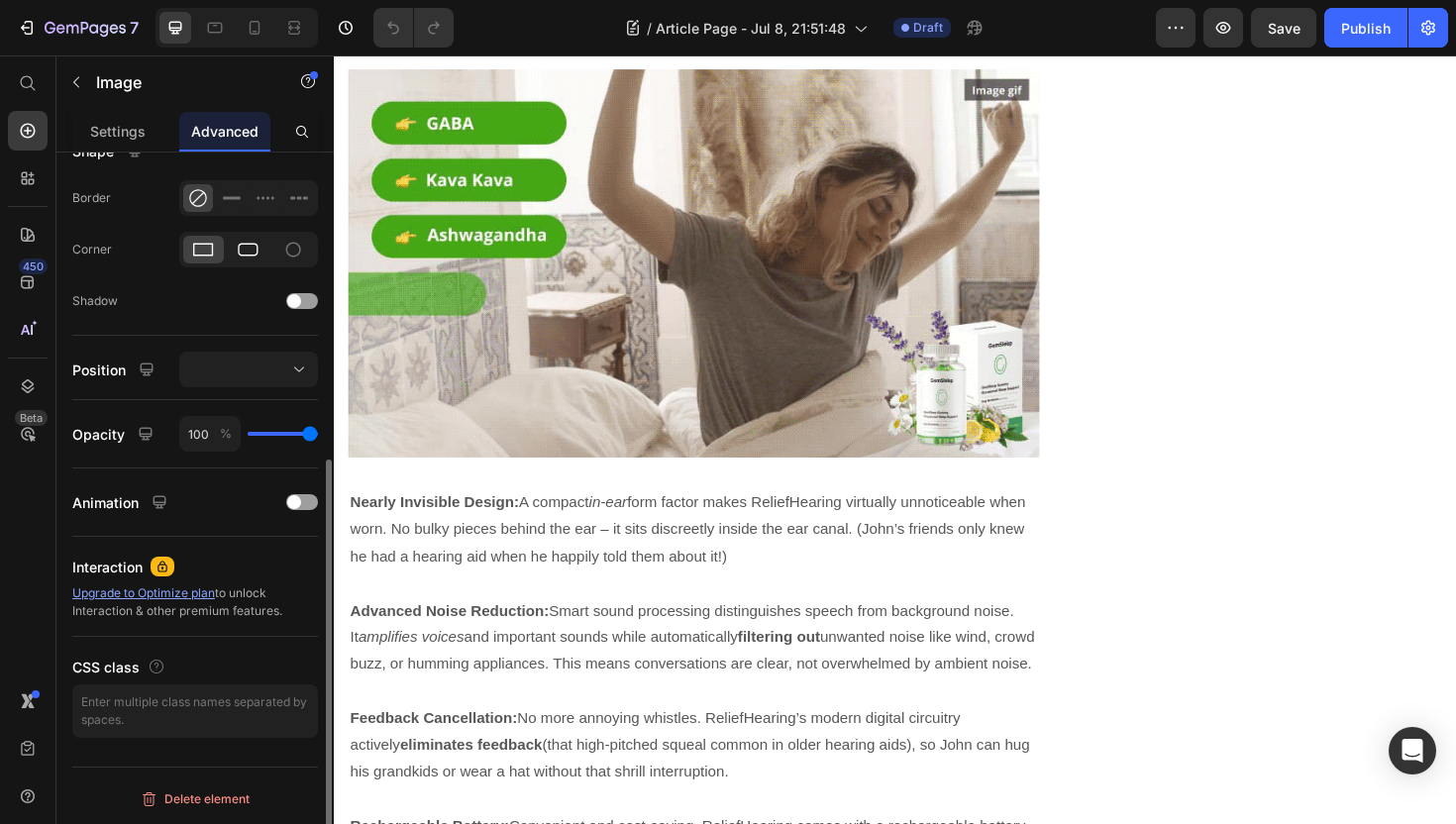 click 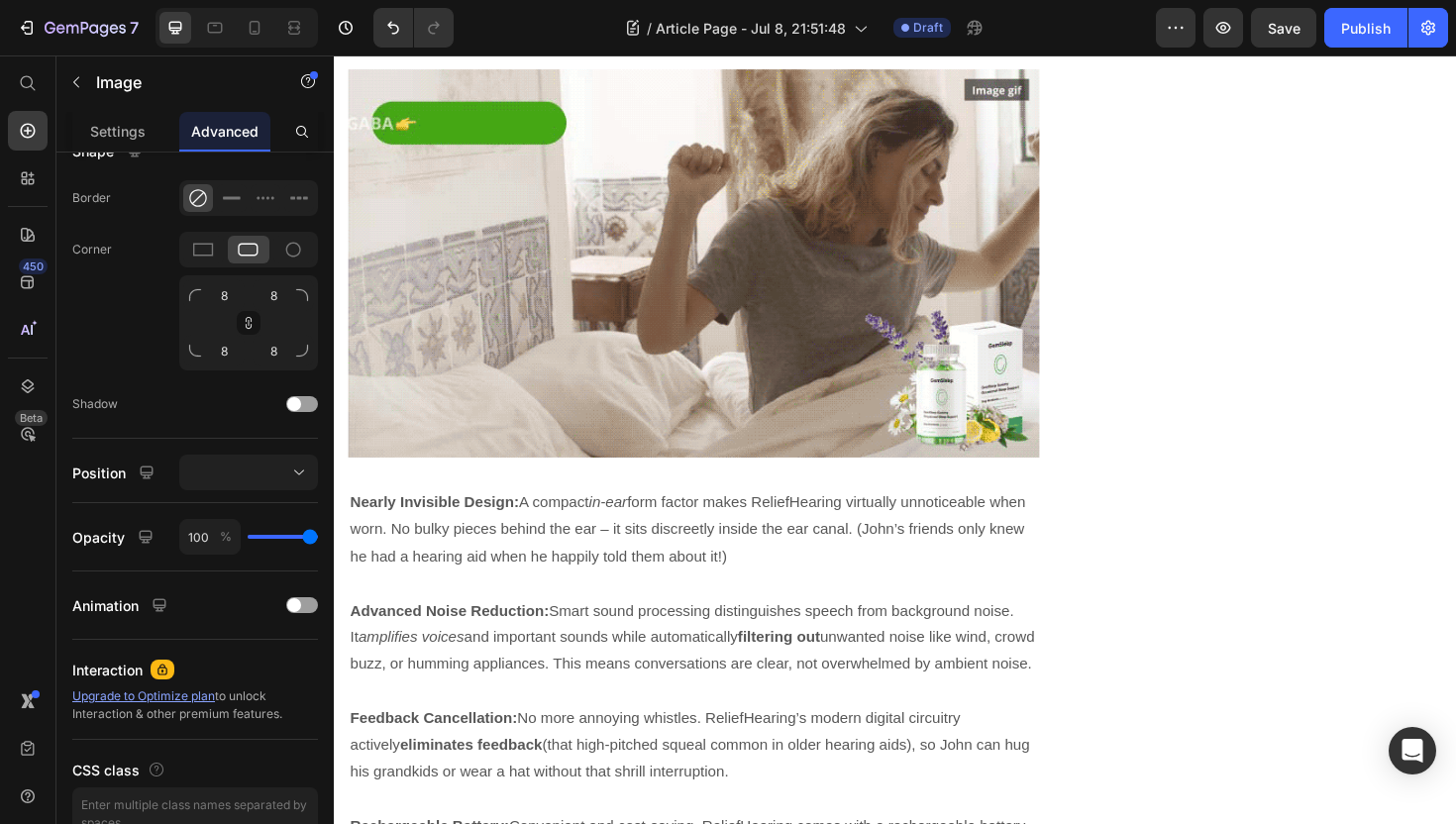 click at bounding box center [714, -265] 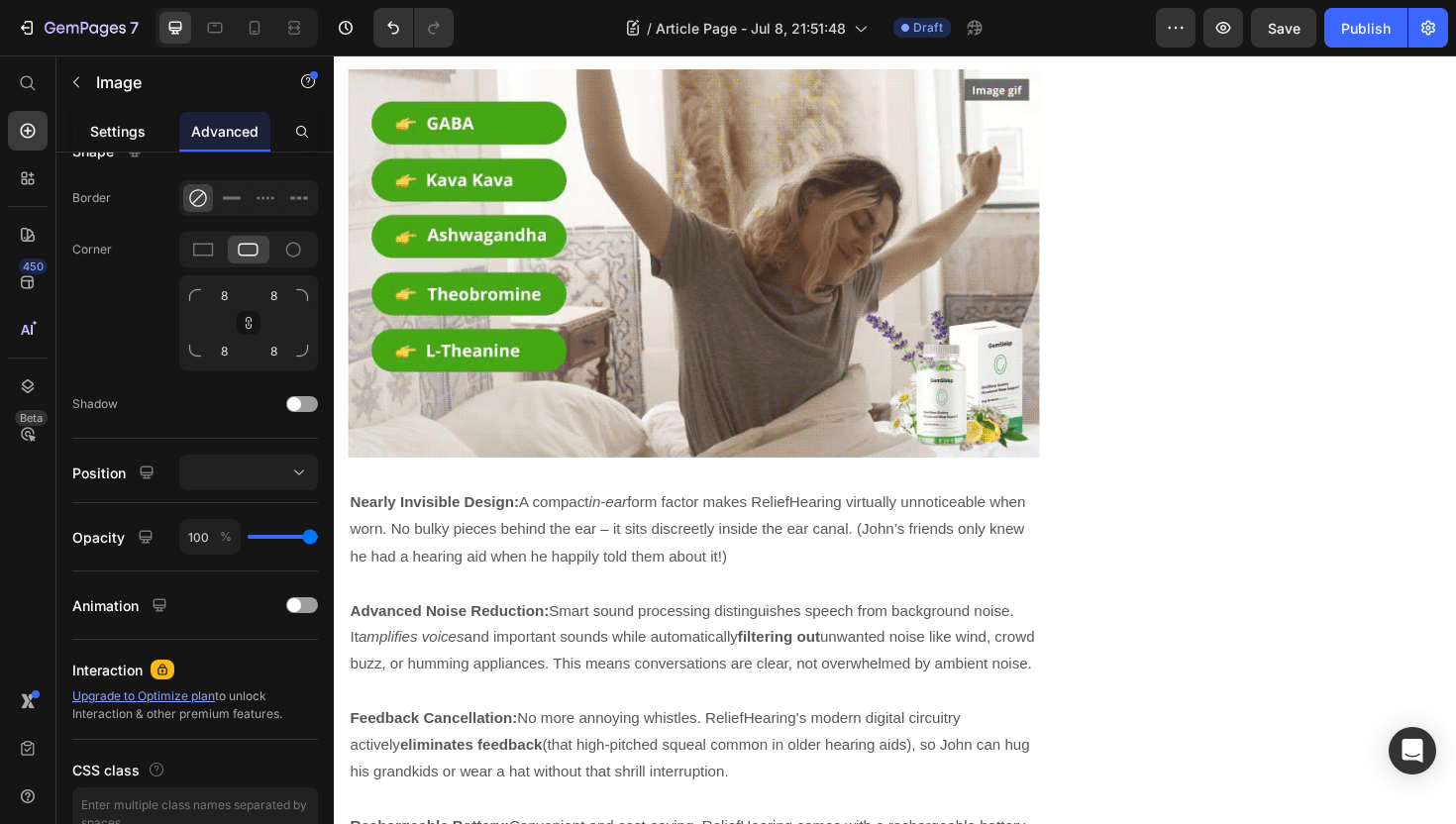 click on "Settings" 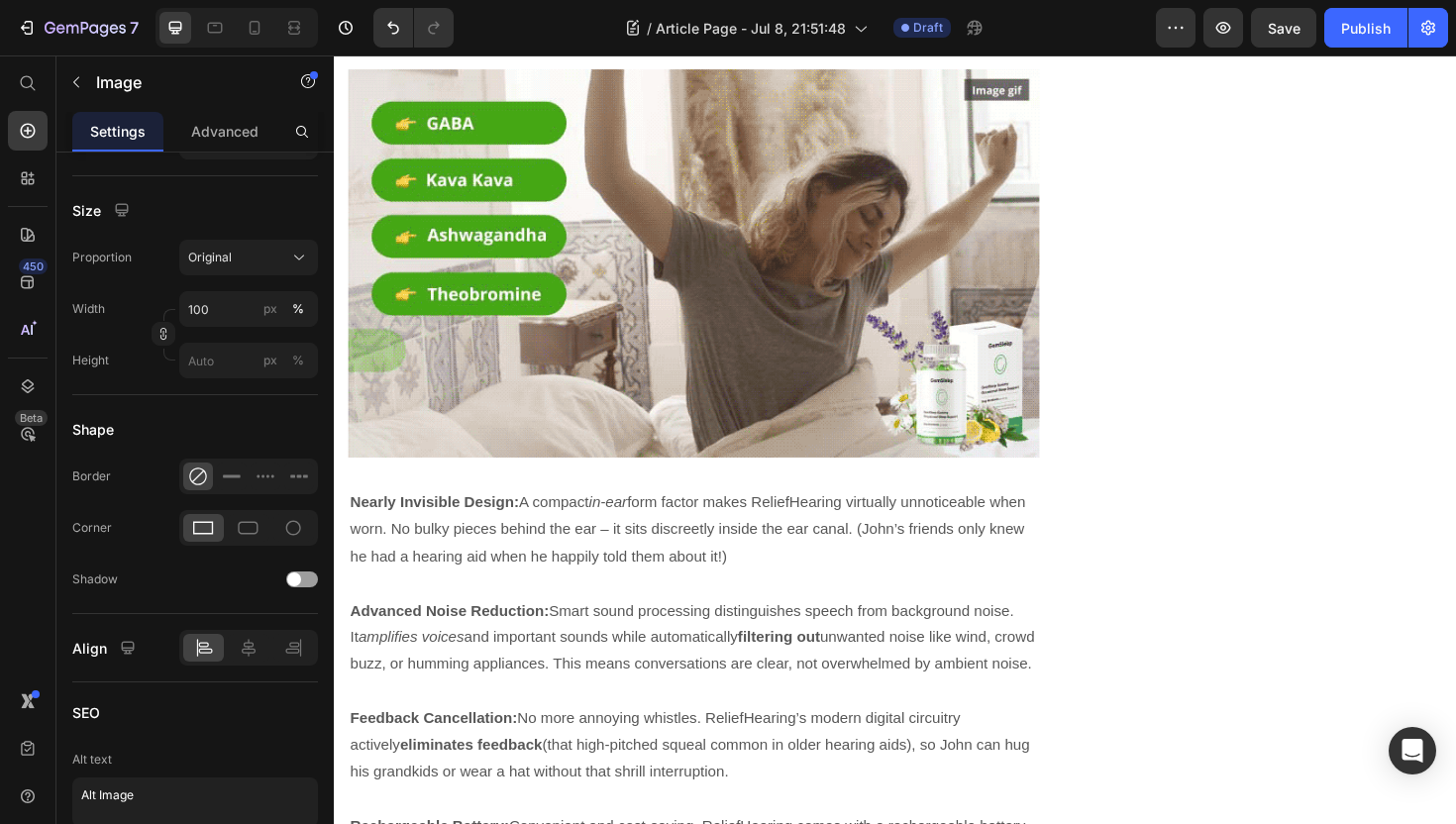 scroll, scrollTop: 0, scrollLeft: 0, axis: both 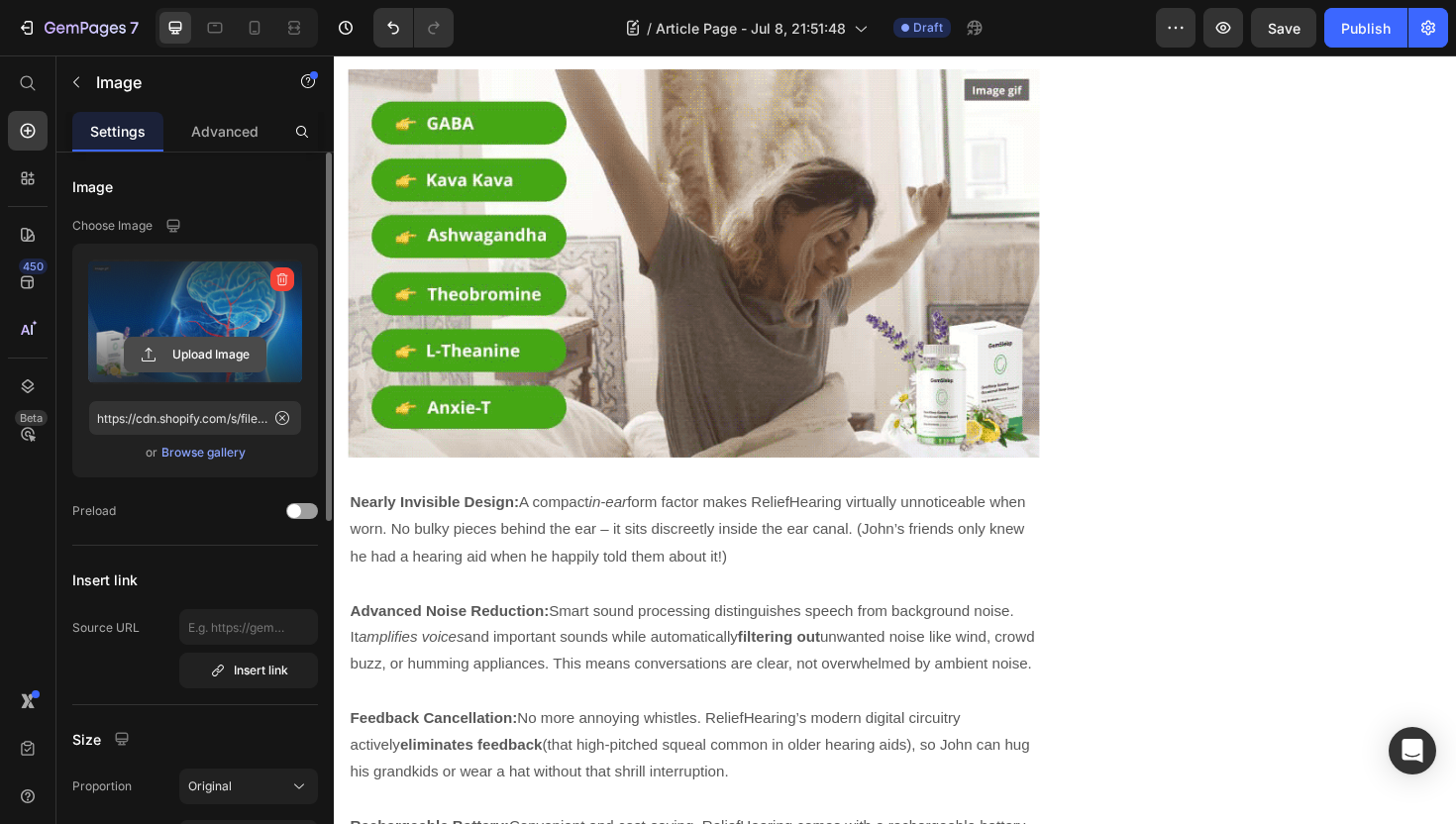 click 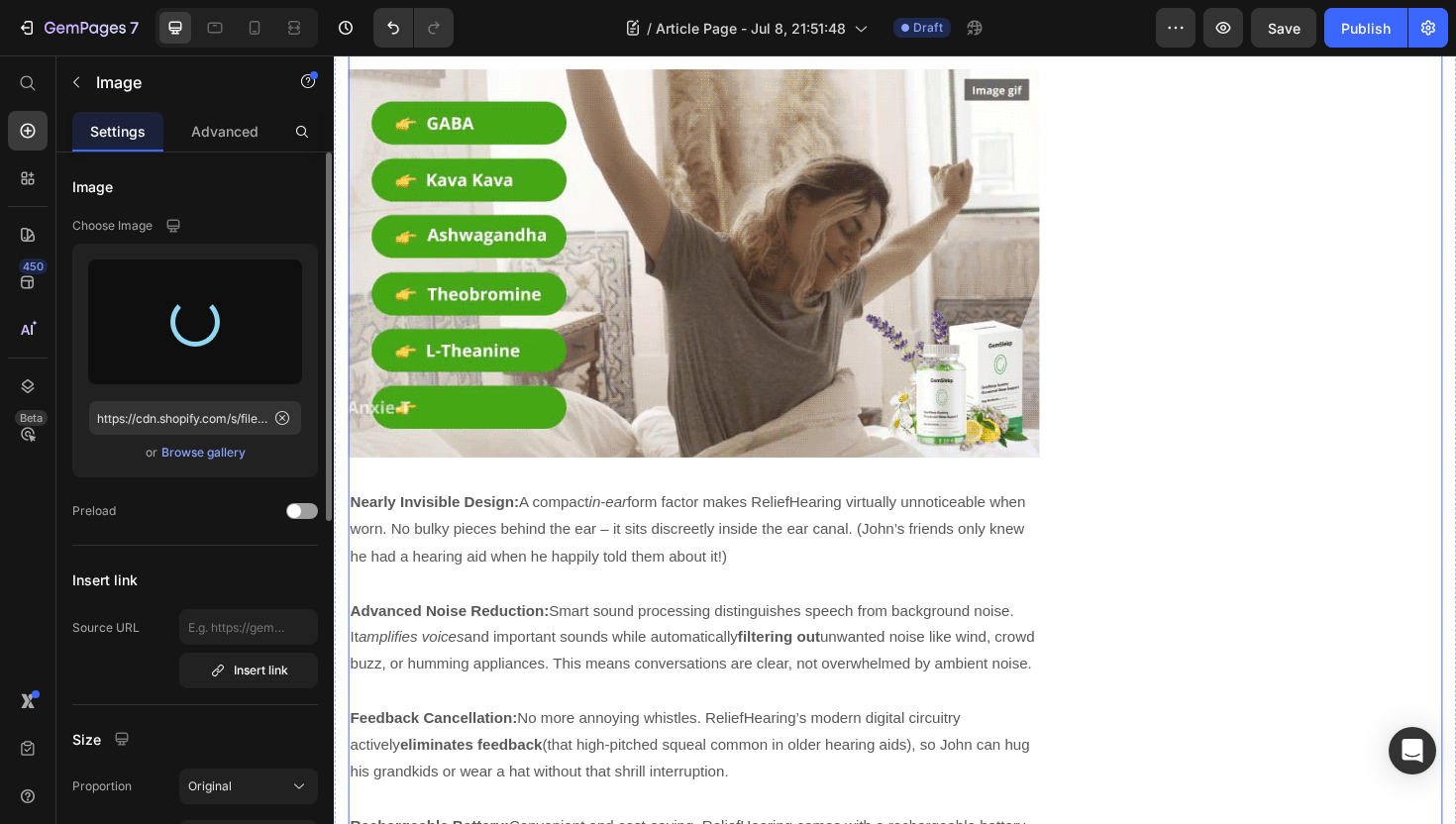 type on "https://cdn.shopify.com/s/files/1/0746/9921/1048/files/gempages_555058206901011322-c6fa91b3-af25-4308-a373-e47ec1858118.webp" 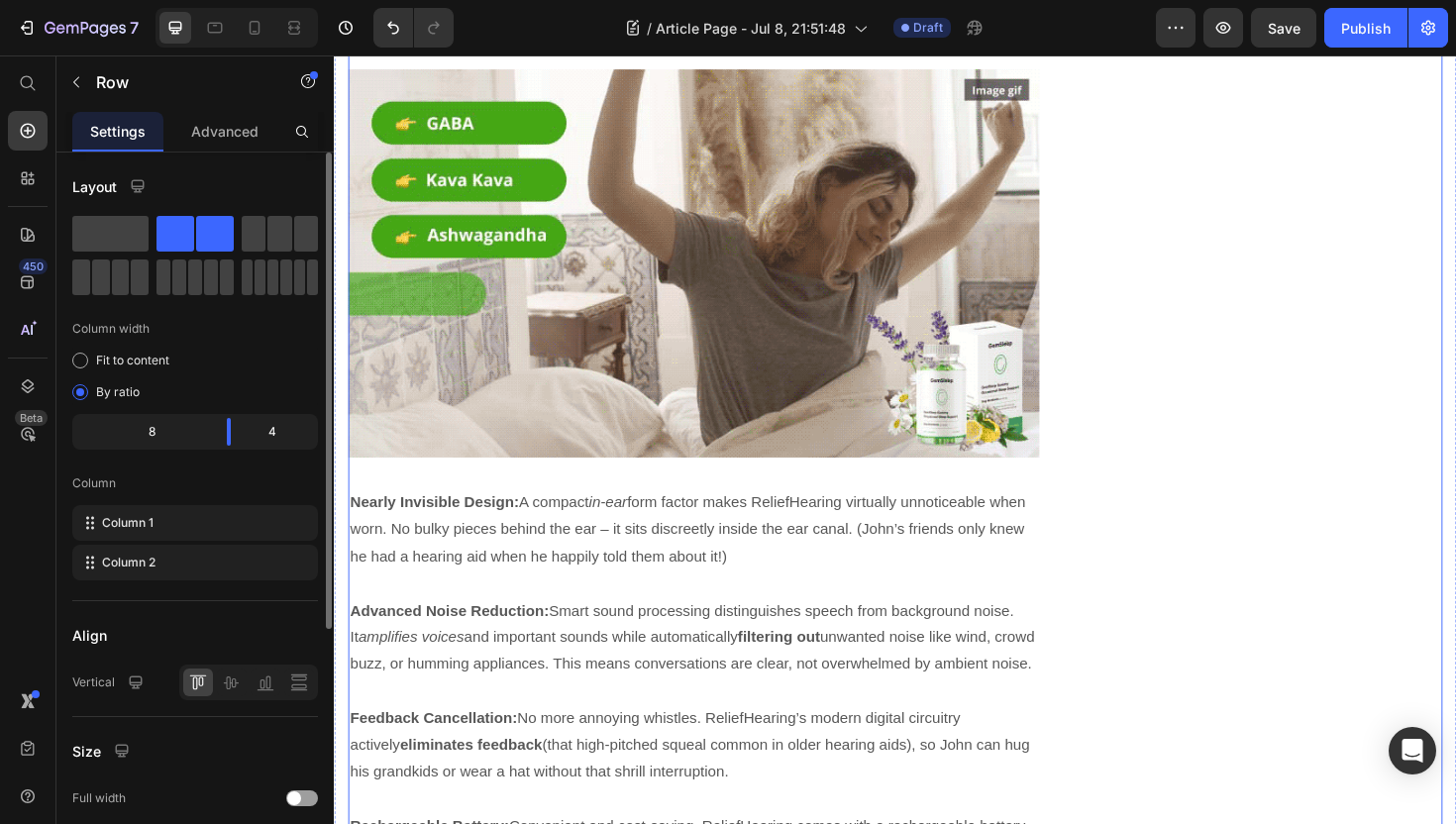 click on "Unique Value Proposition Heading
Icon Product benefit 1 Text block
Icon Product benefit 2 Text block
Icon Product benefit 3  Text block
Icon Product benefit 4   Text block Icon List Row Image  	   CHECK AVAILABILITY Button ✔️ 30-Day Money-Back Guarantee Text block Row
Publish the page to see the content.
Sticky sidebar" at bounding box center [1324, -263] 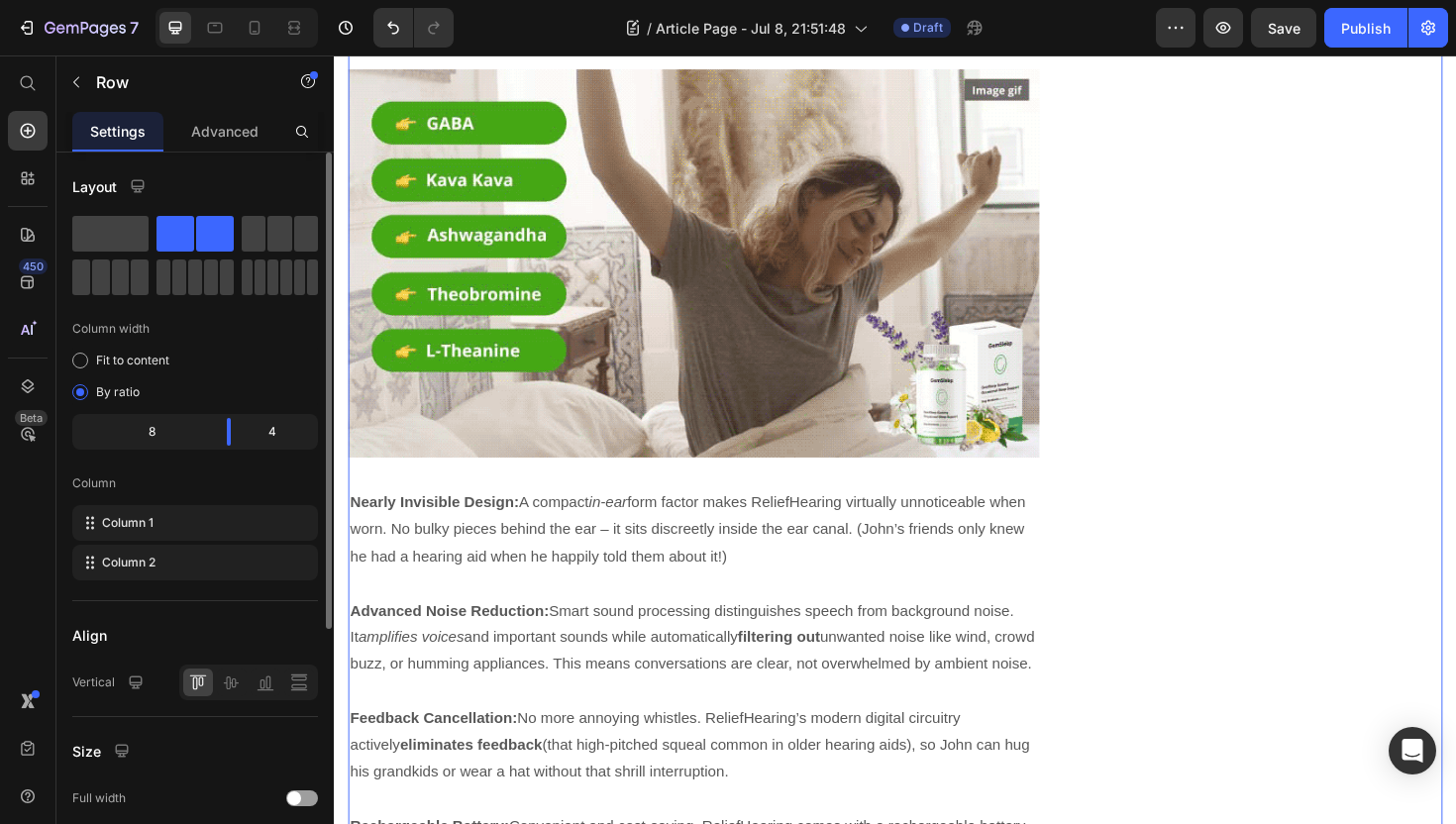 click at bounding box center (714, -265) 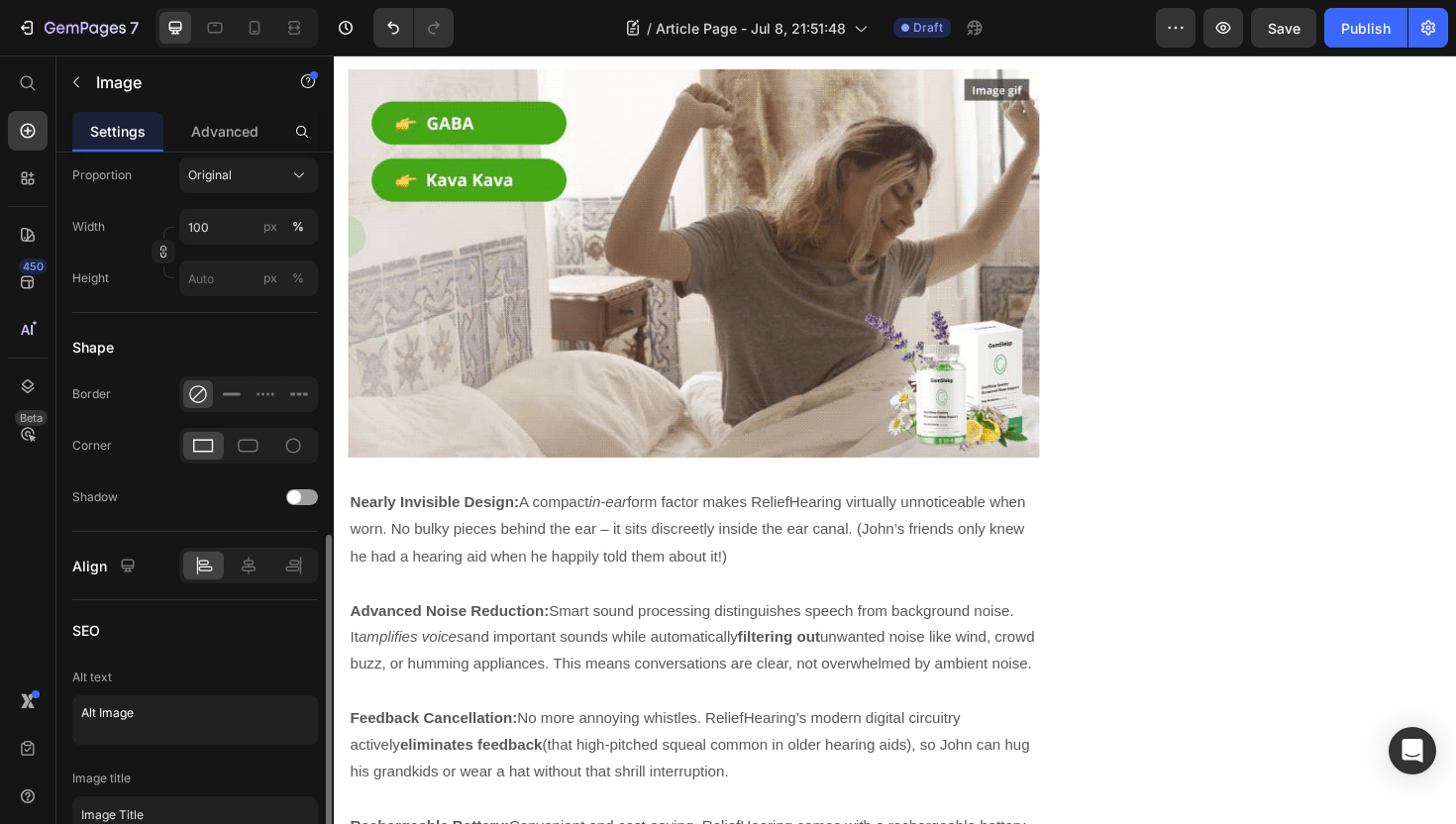 scroll, scrollTop: 709, scrollLeft: 0, axis: vertical 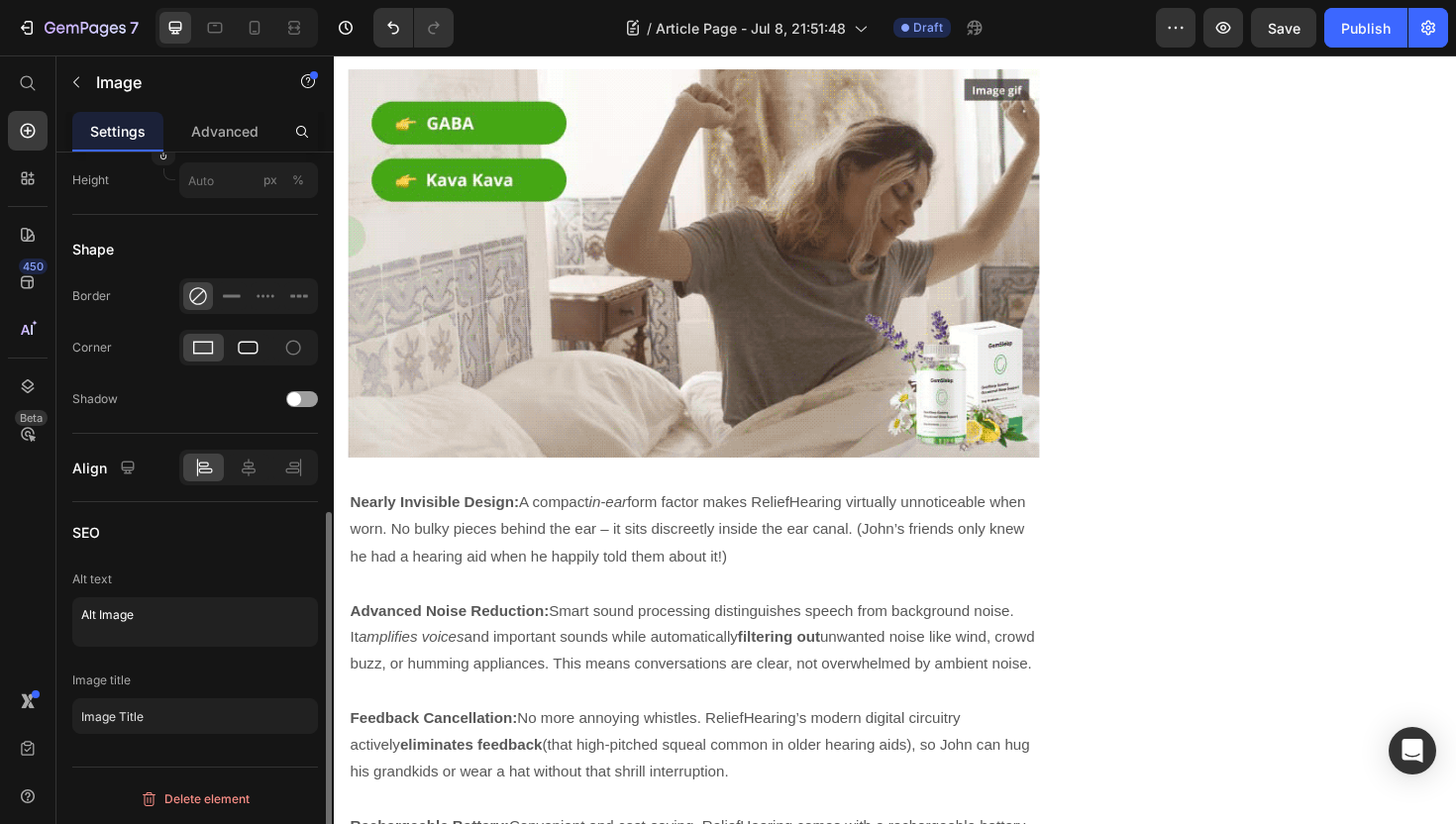 click 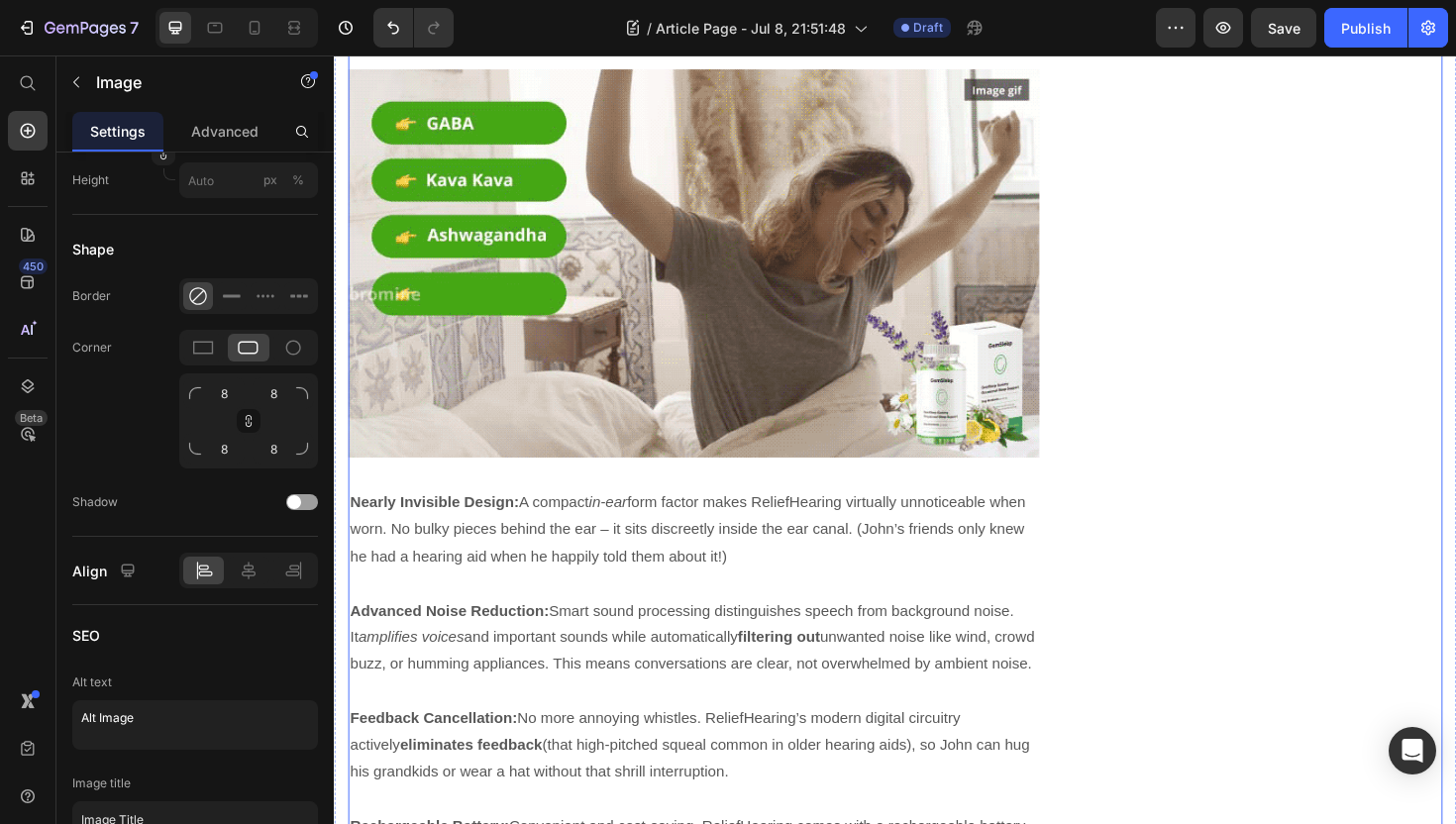 click on "Unique Value Proposition Heading
Icon Product benefit 1 Text block
Icon Product benefit 2 Text block
Icon Product benefit 3  Text block
Icon Product benefit 4   Text block Icon List Row Image  	   CHECK AVAILABILITY Button ✔️ 30-Day Money-Back Guarantee Text block Row
Publish the page to see the content.
Sticky sidebar" at bounding box center (1324, -263) 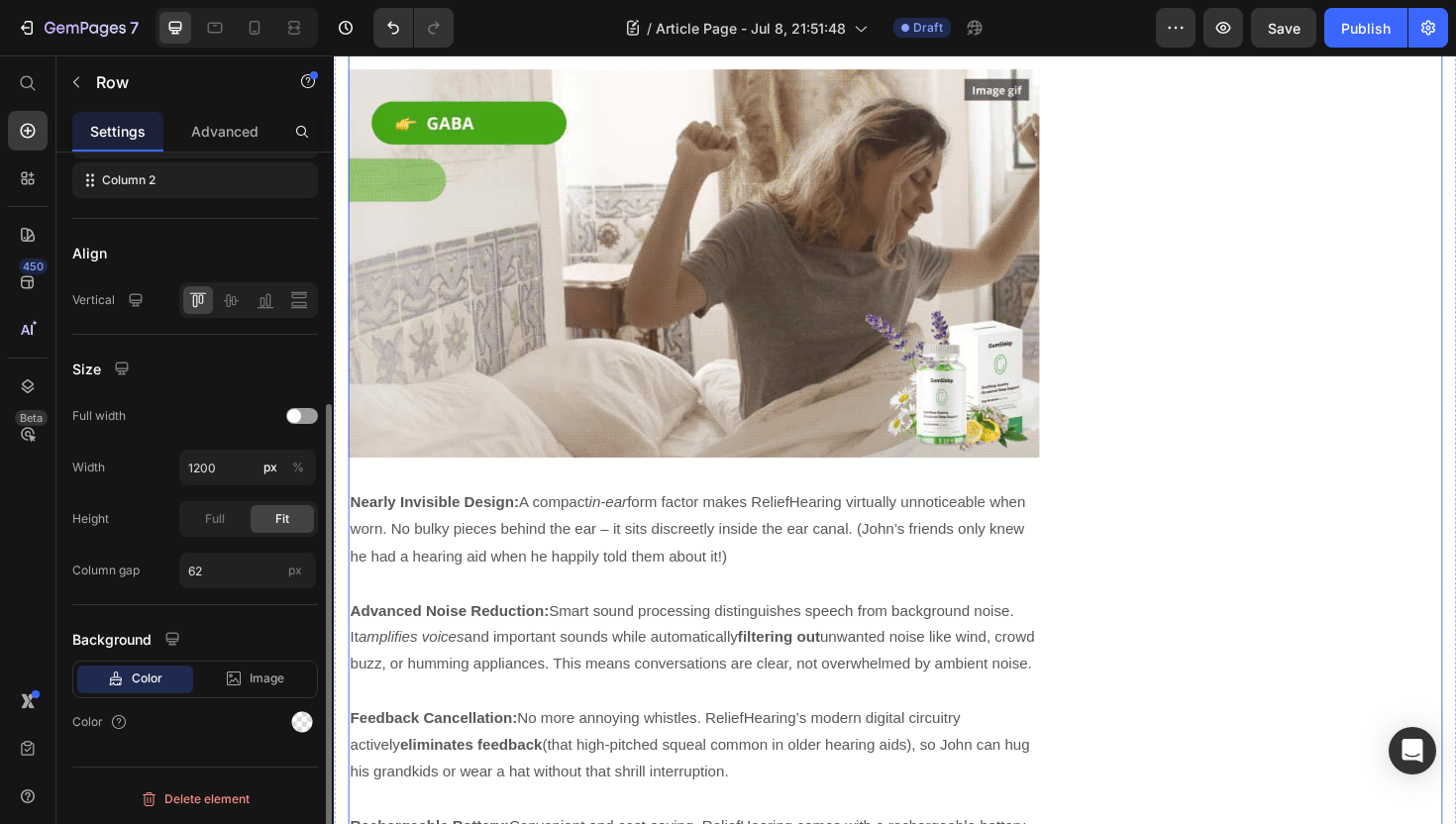 scroll, scrollTop: 0, scrollLeft: 0, axis: both 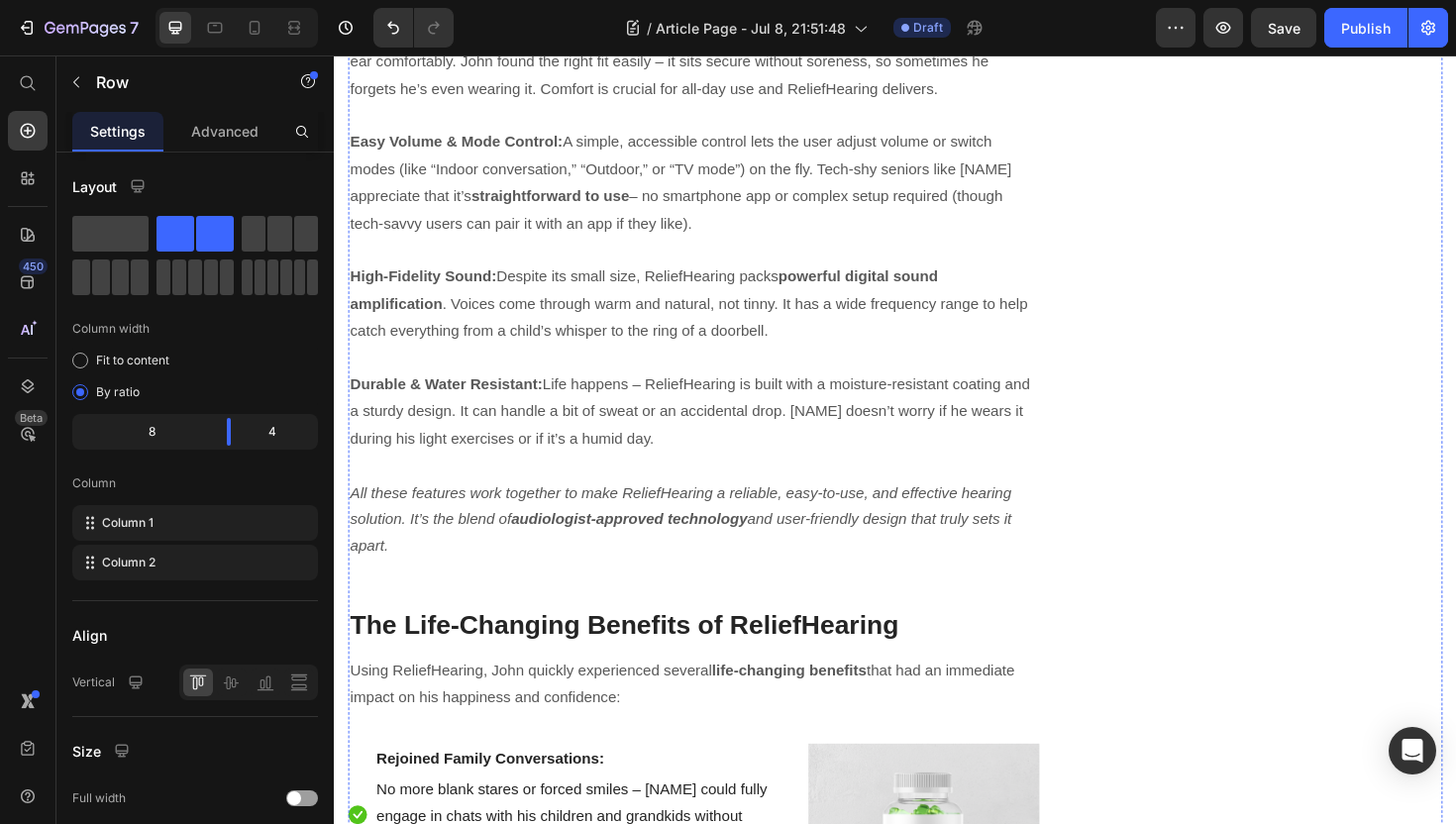 click at bounding box center (714, -676) 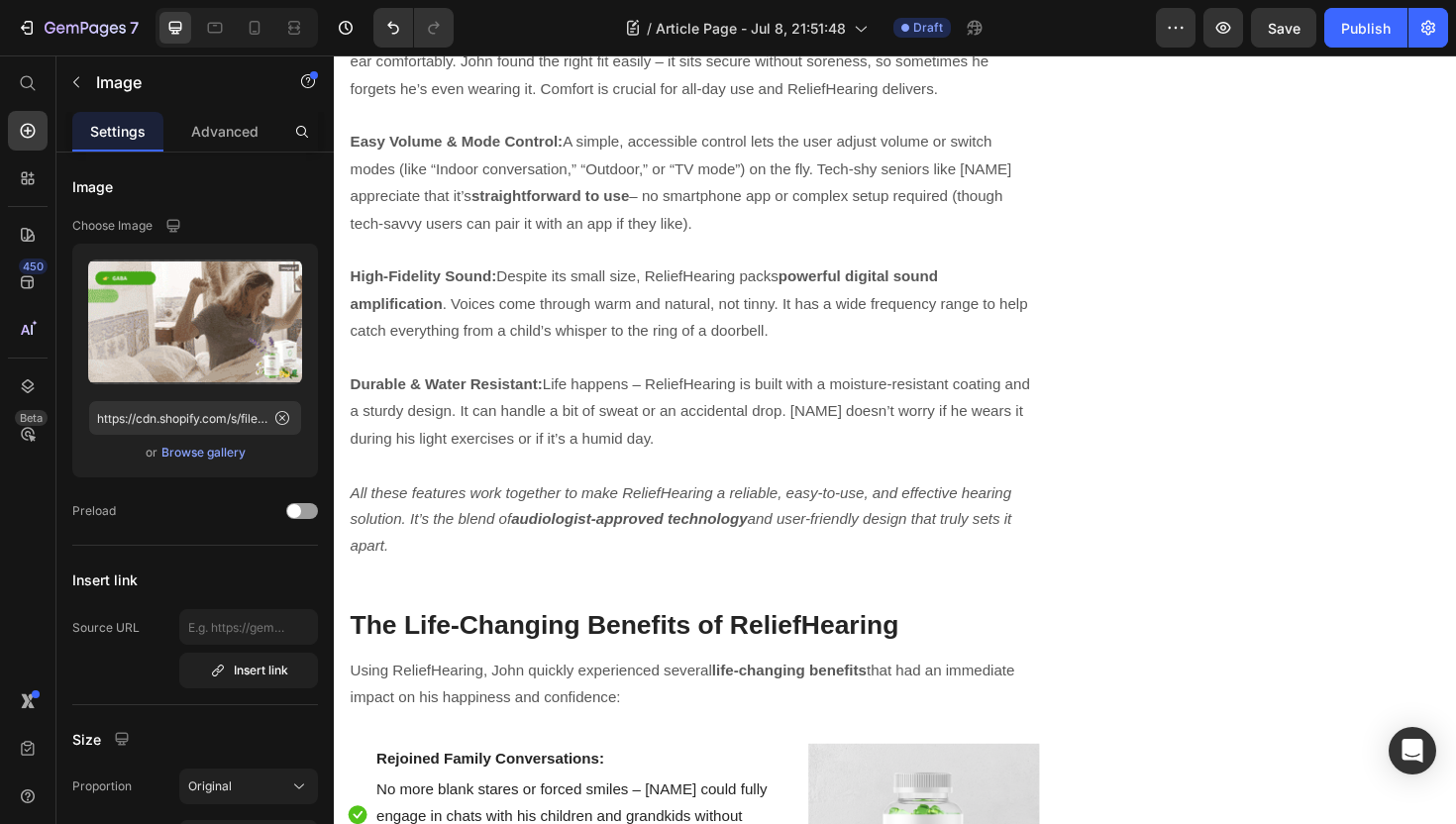 click on "Browse gallery" at bounding box center [203, 453] 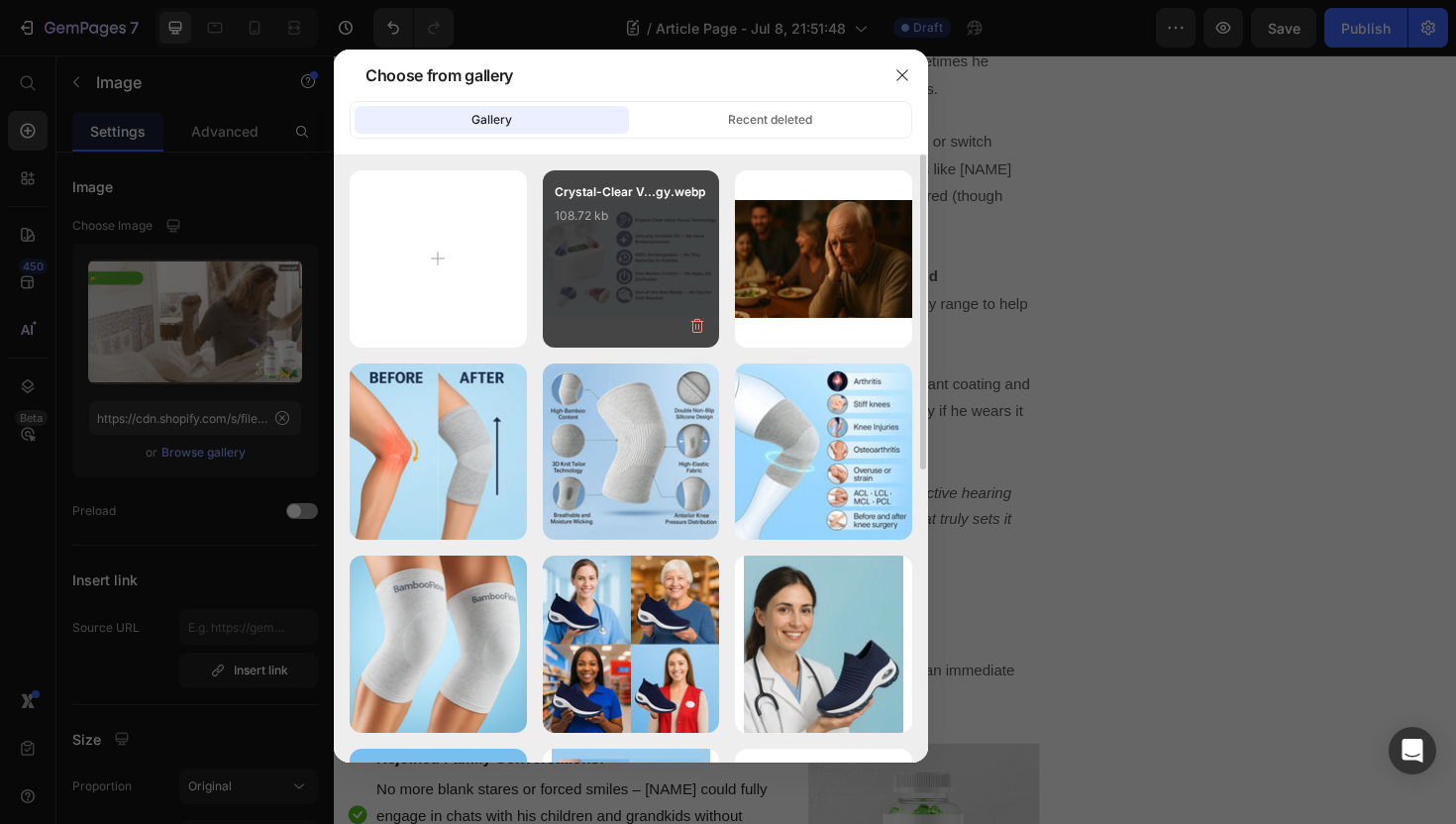 click on "Crystal-Clear V...gy.webp 108.72 kb" at bounding box center (631, 222) 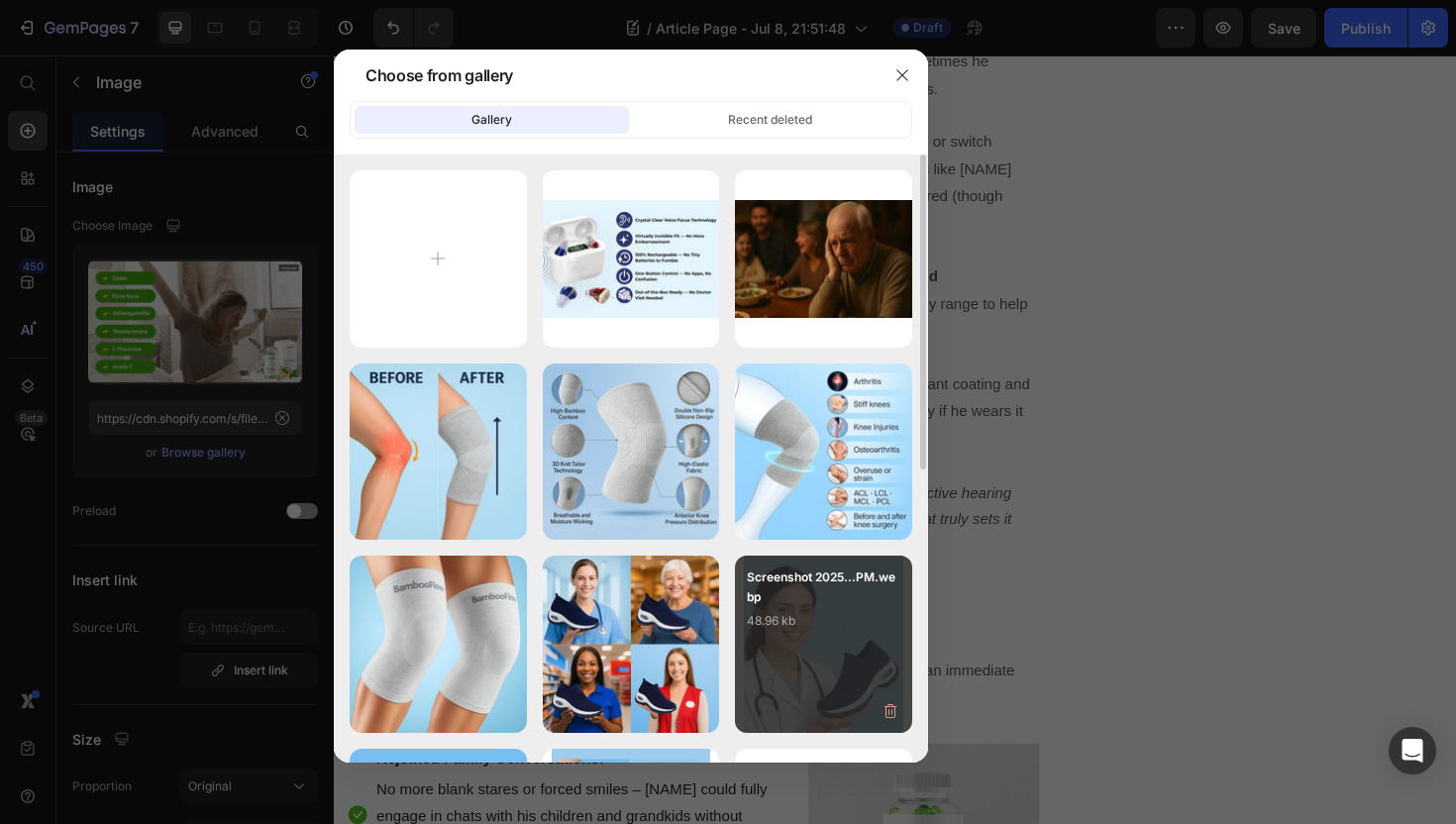 type on "https://cdn.shopify.com/s/files/1/0746/9921/1048/files/gempages_555058206901011322-c6fa91b3-af25-4308-a373-e47ec1858118.webp" 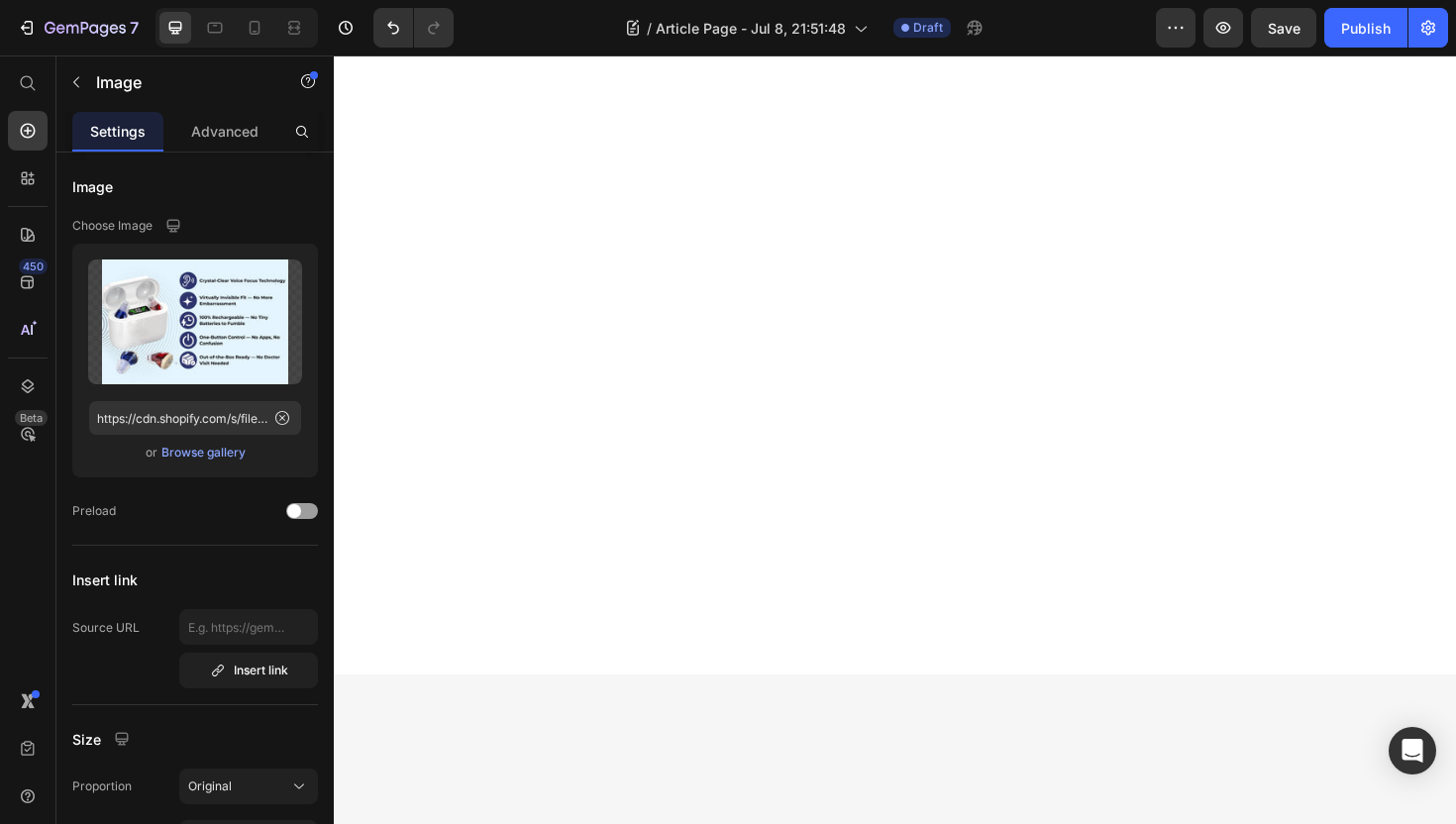 scroll, scrollTop: 9526, scrollLeft: 0, axis: vertical 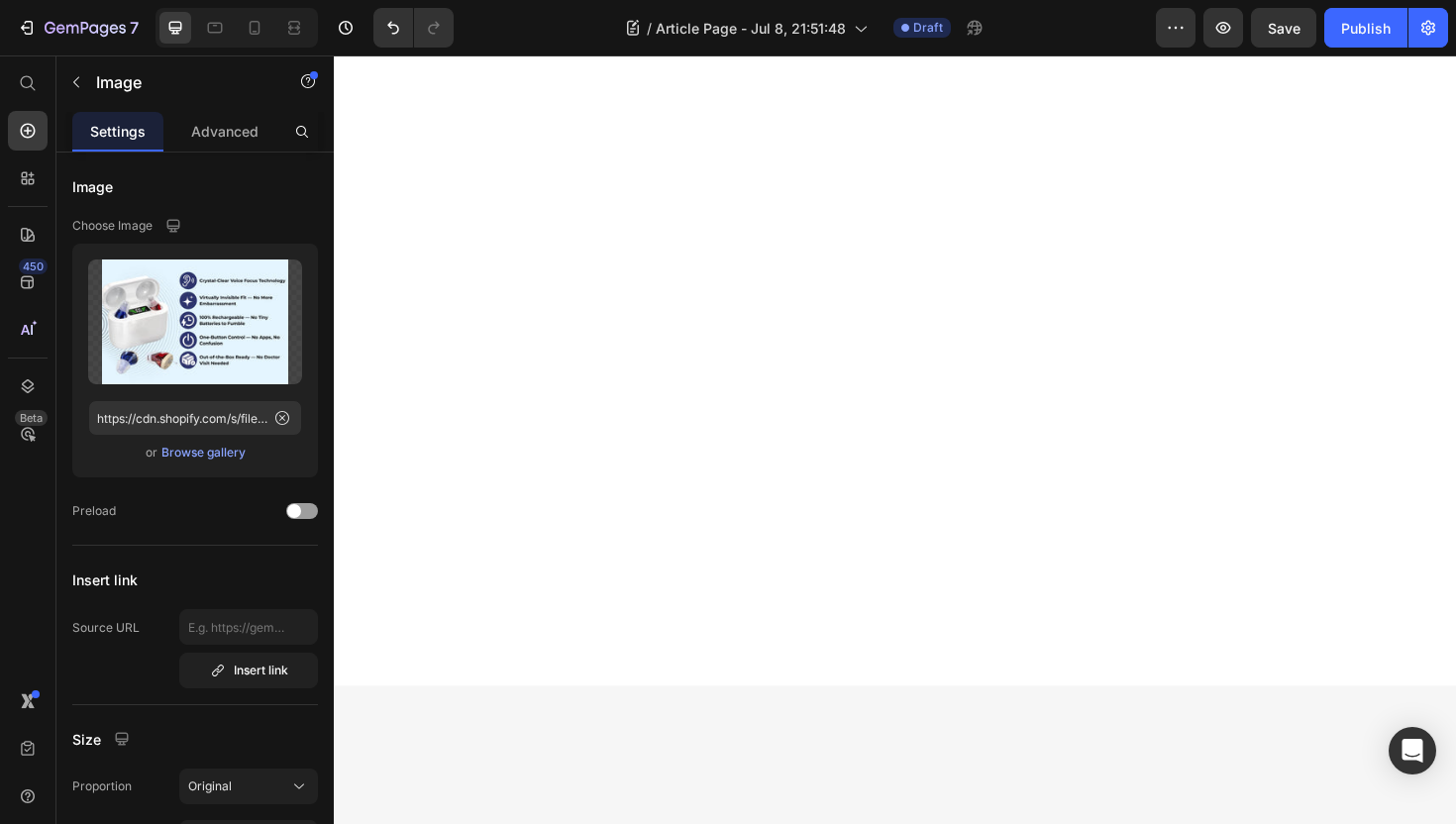 click at bounding box center [715, -2141] 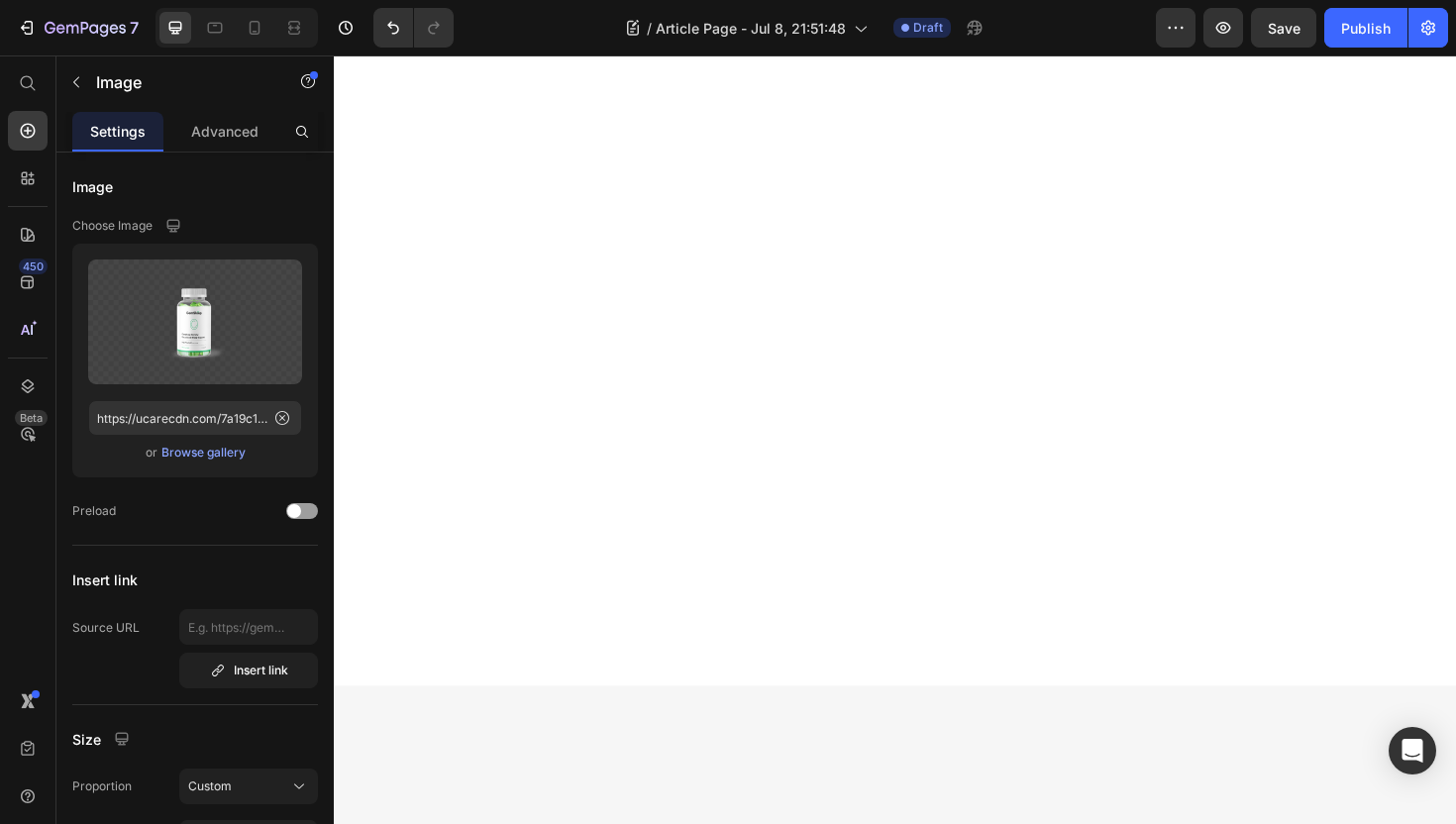 click on "Your Brand" at bounding box center [715, -2106] 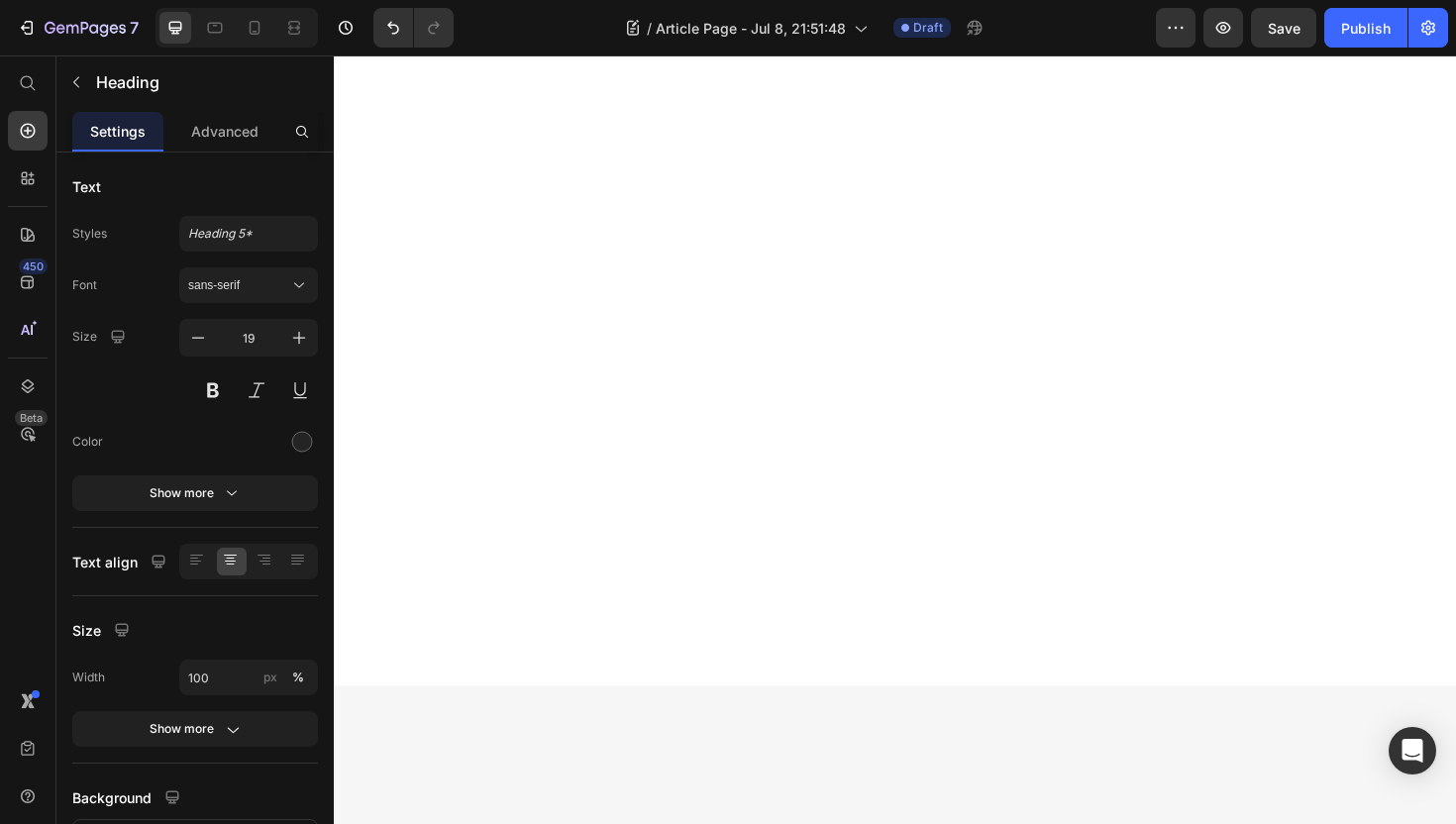 click on "Your Brand" at bounding box center (715, -2106) 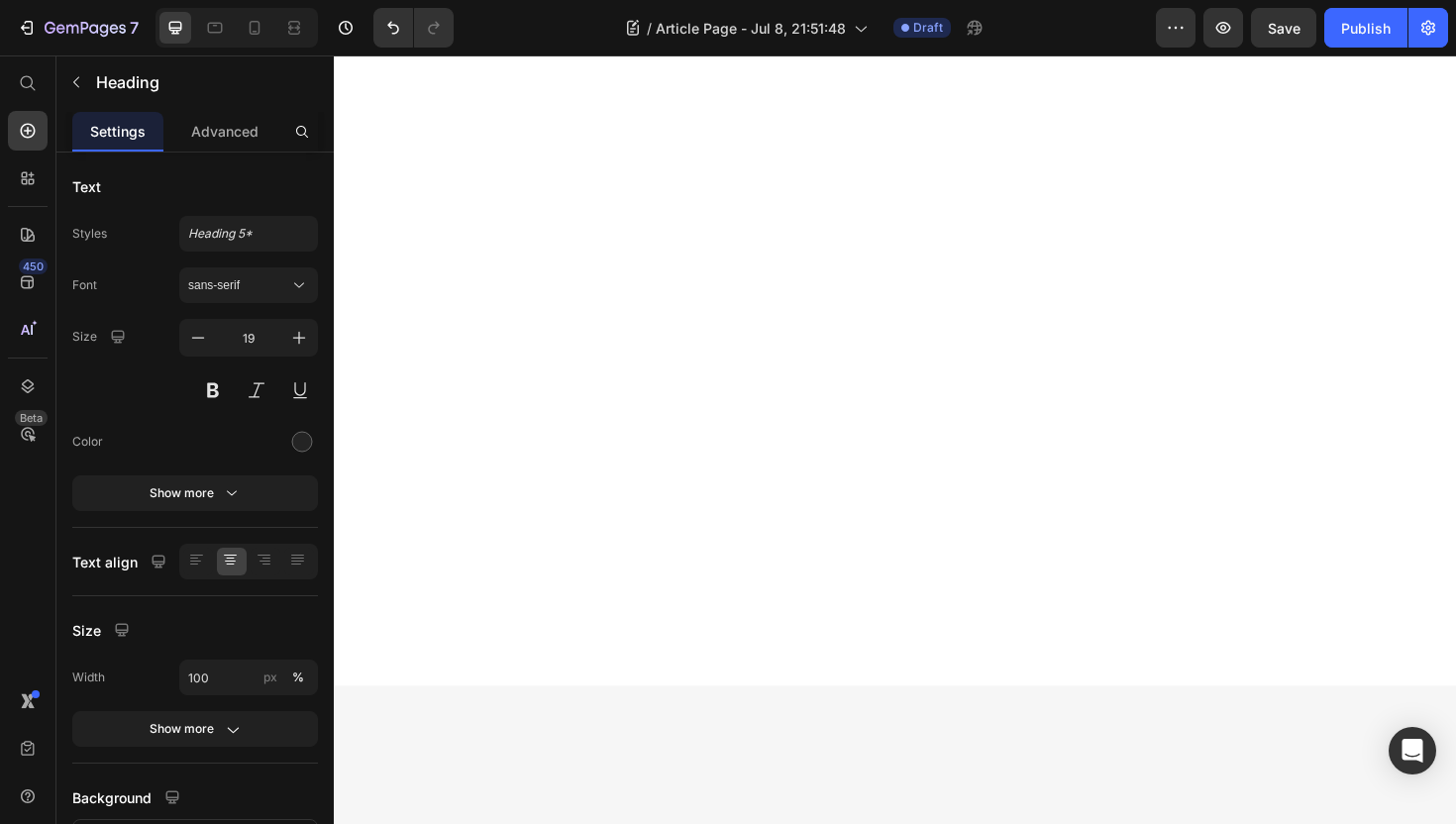 scroll, scrollTop: 9483, scrollLeft: 0, axis: vertical 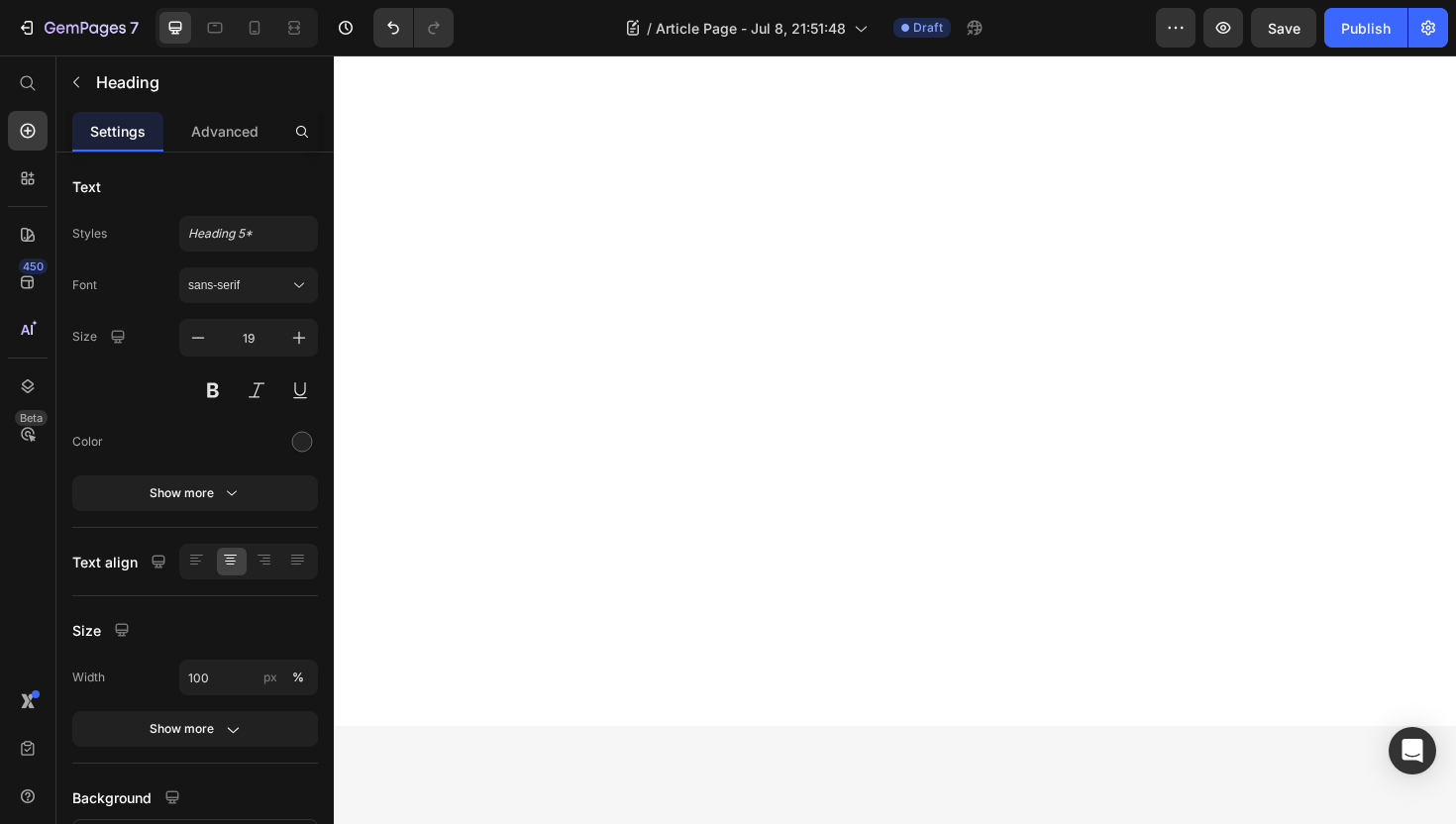 click at bounding box center [715, -2099] 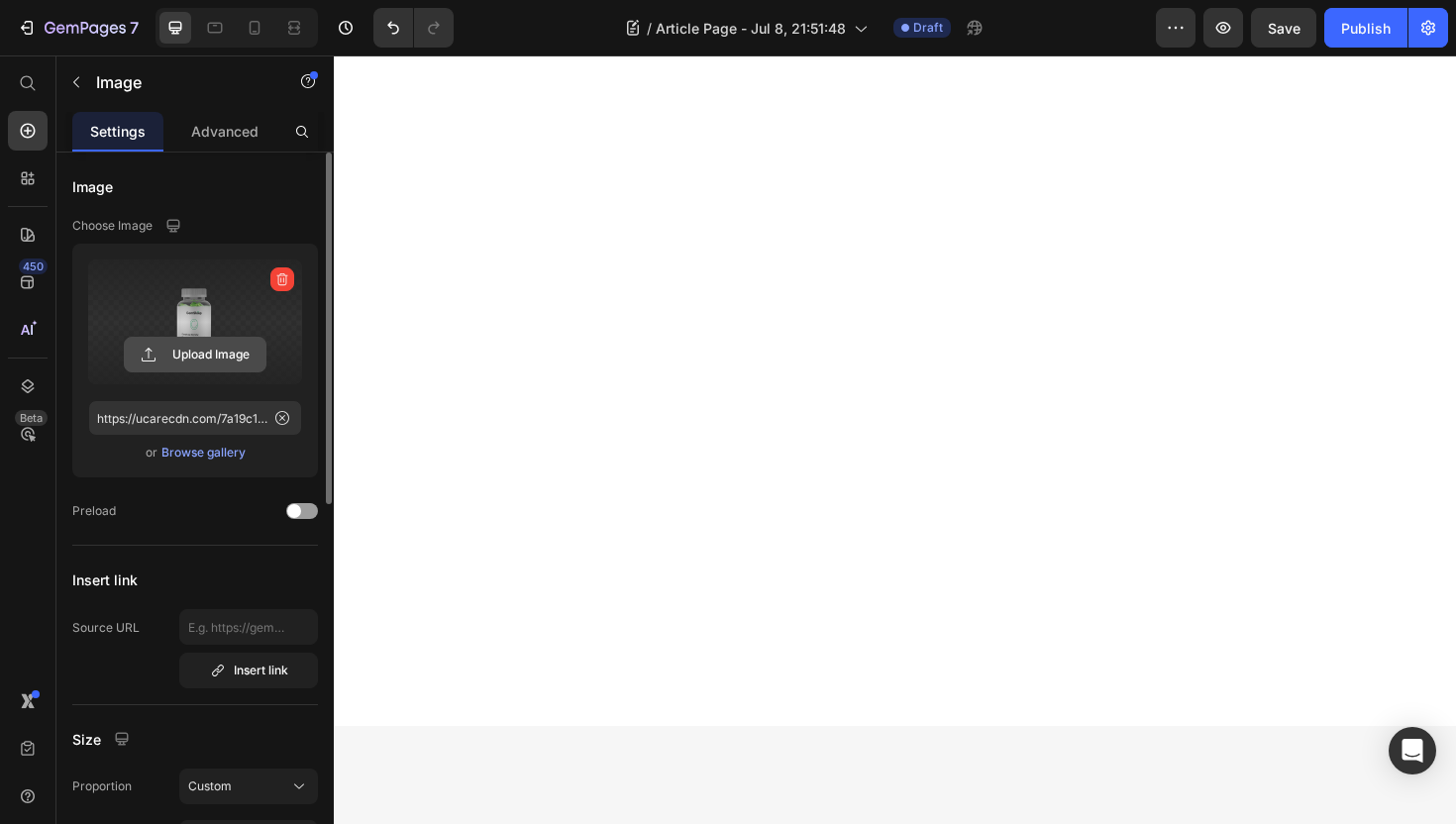 click 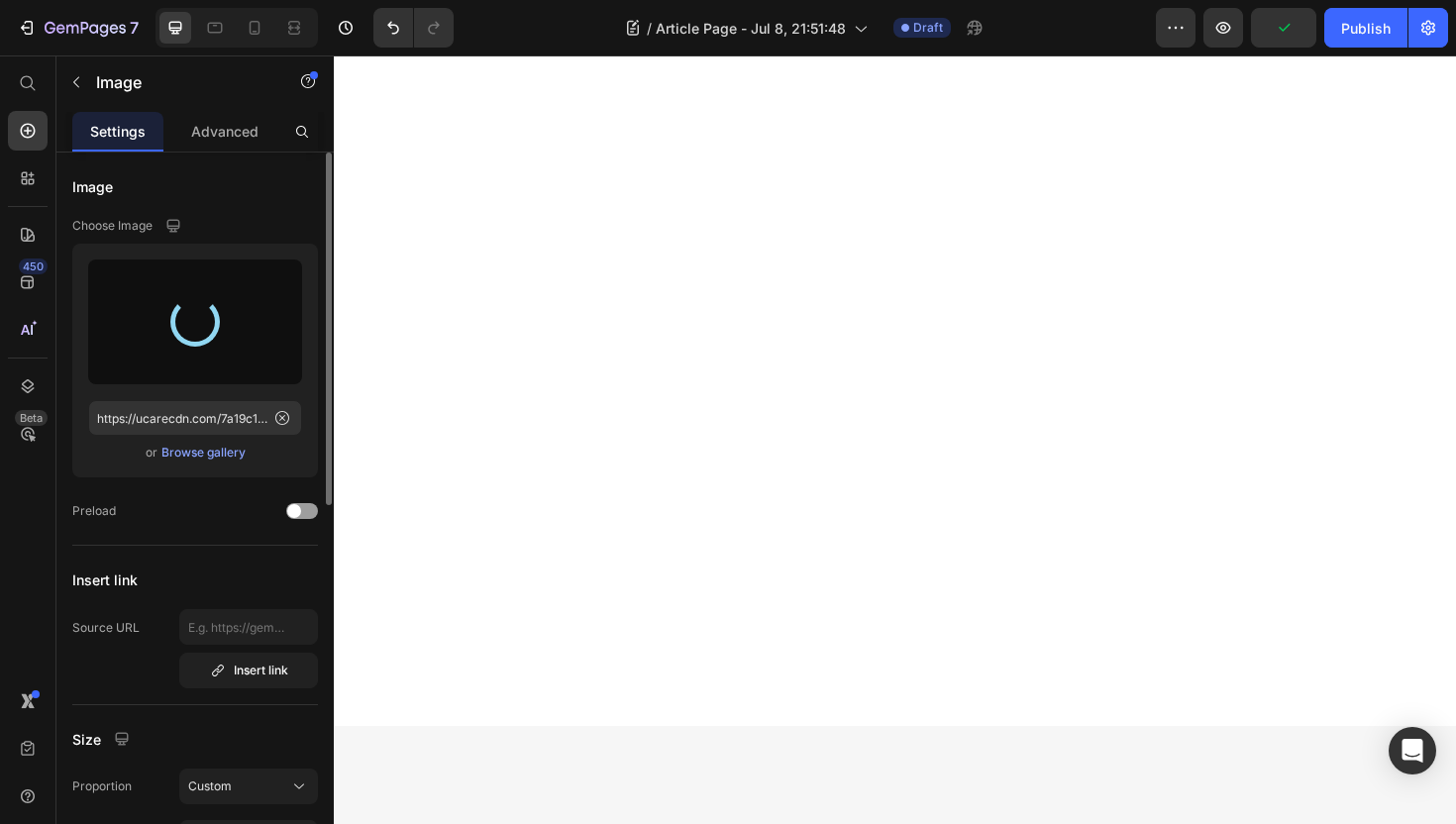 type on "https://cdn.shopify.com/s/files/1/0746/9921/1048/files/gempages_555058206901011322-0b325e98-d216-4ee8-9b25-2df5343e0596.png" 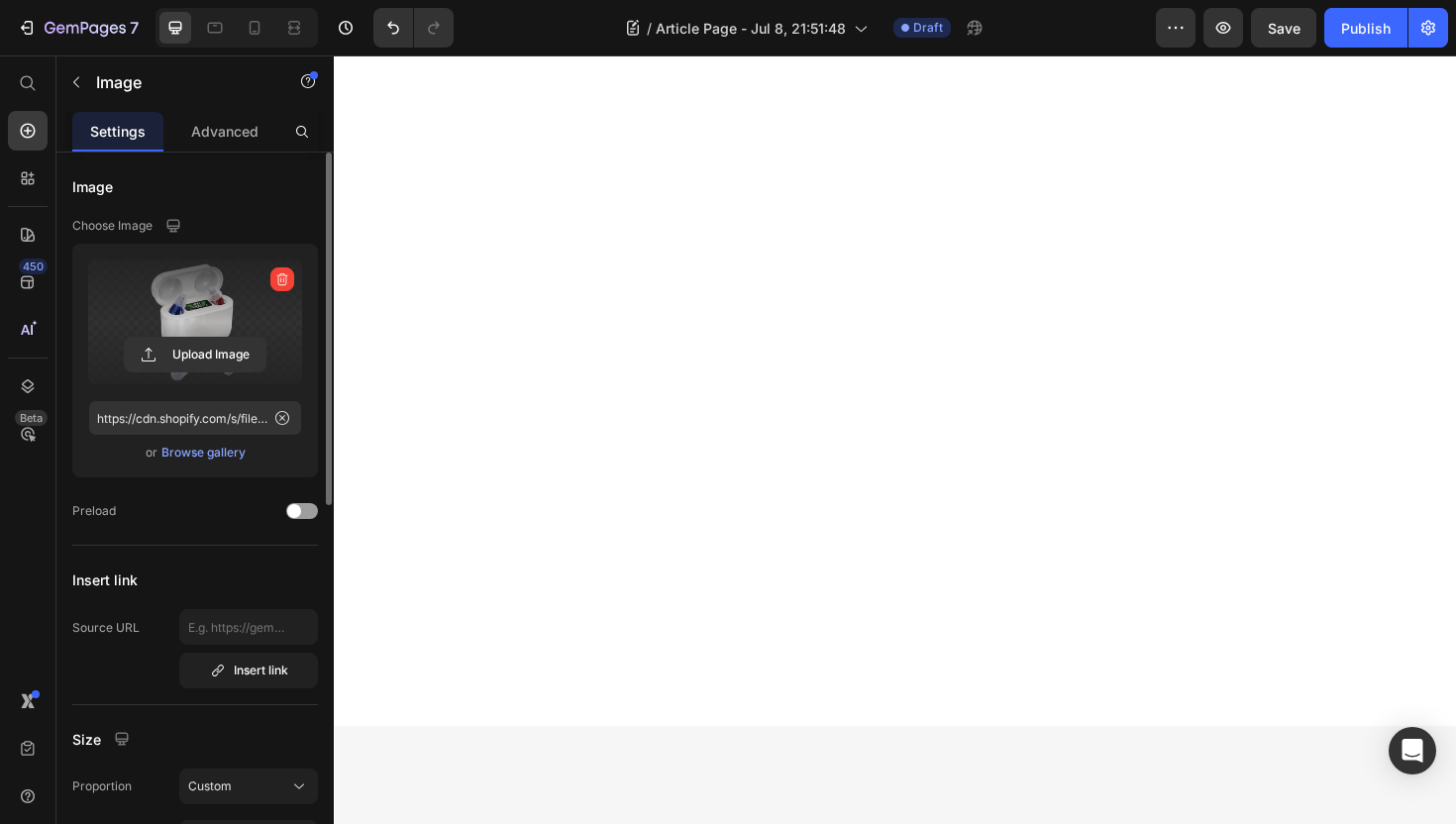 click at bounding box center (958, -2079) 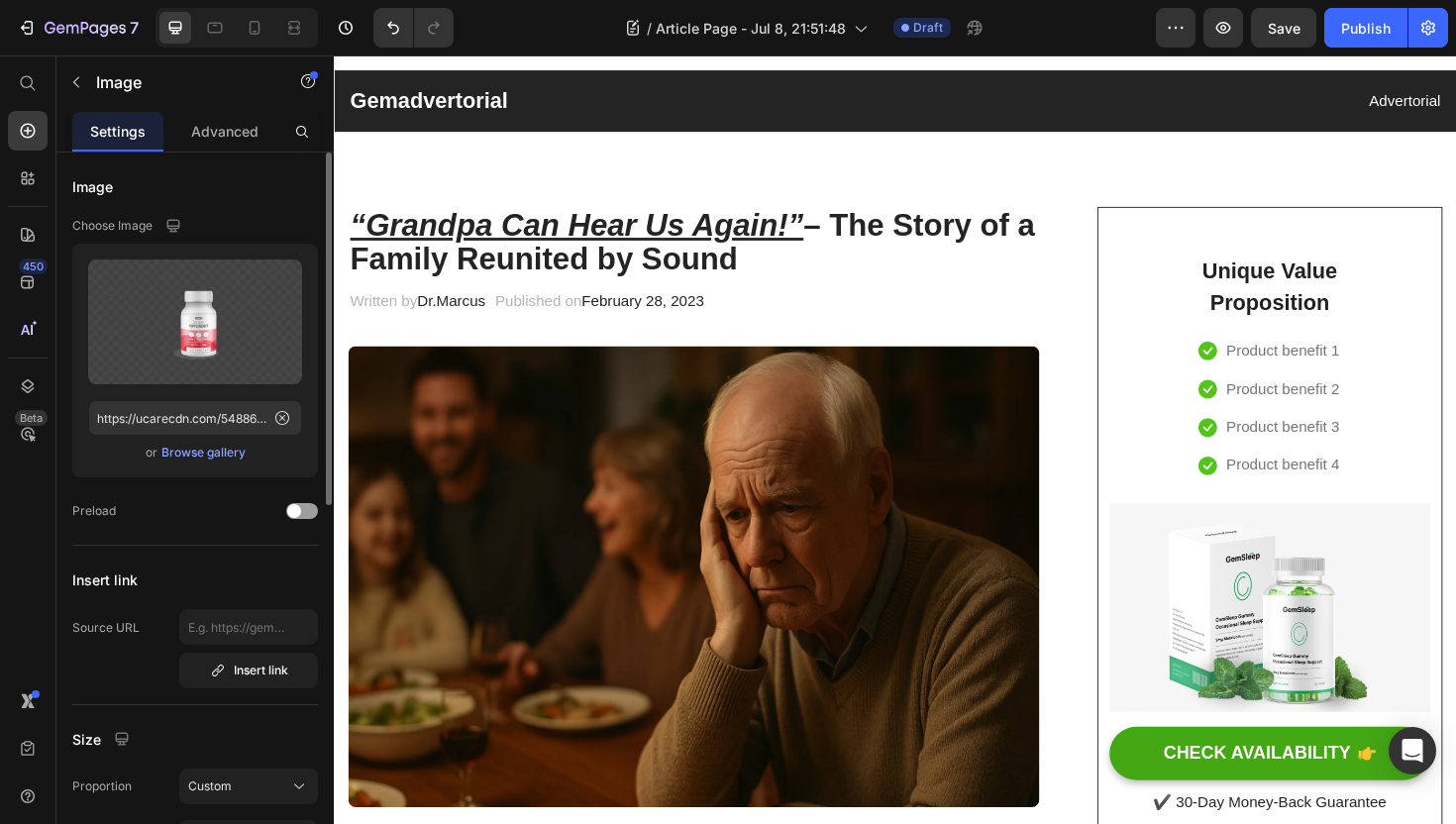 scroll, scrollTop: 0, scrollLeft: 0, axis: both 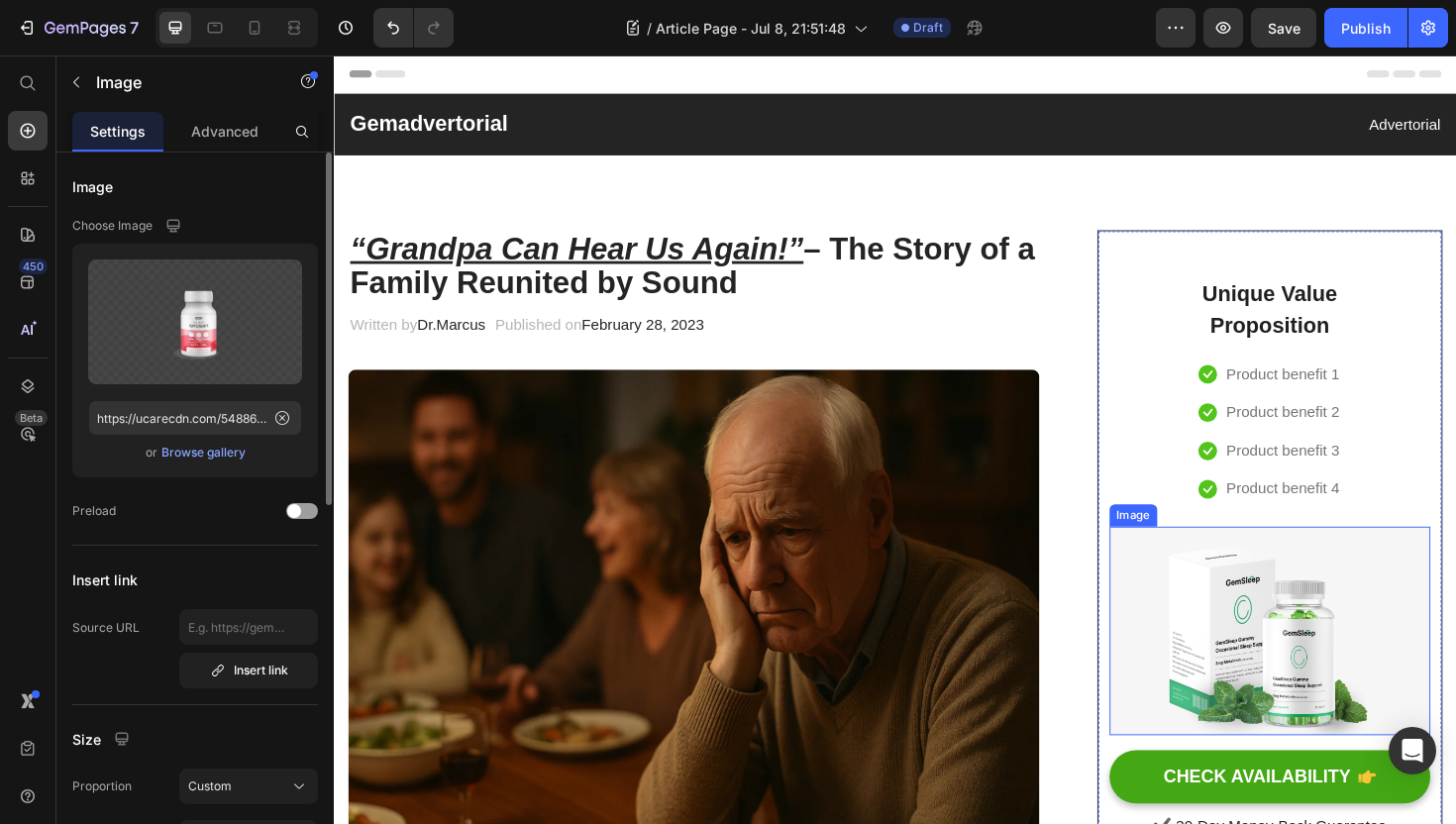 click at bounding box center [1324, 665] 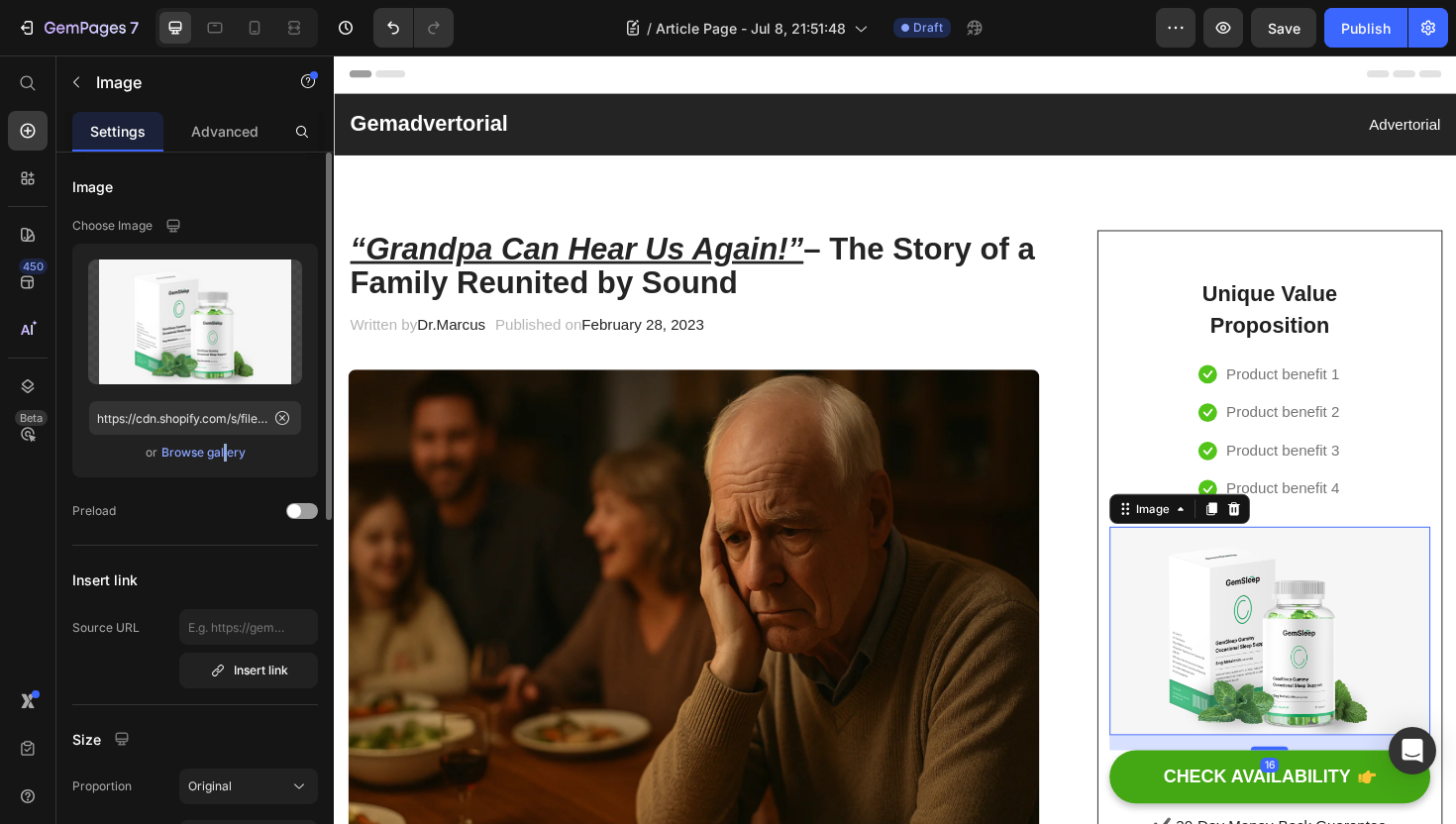 click on "Browse gallery" at bounding box center [203, 453] 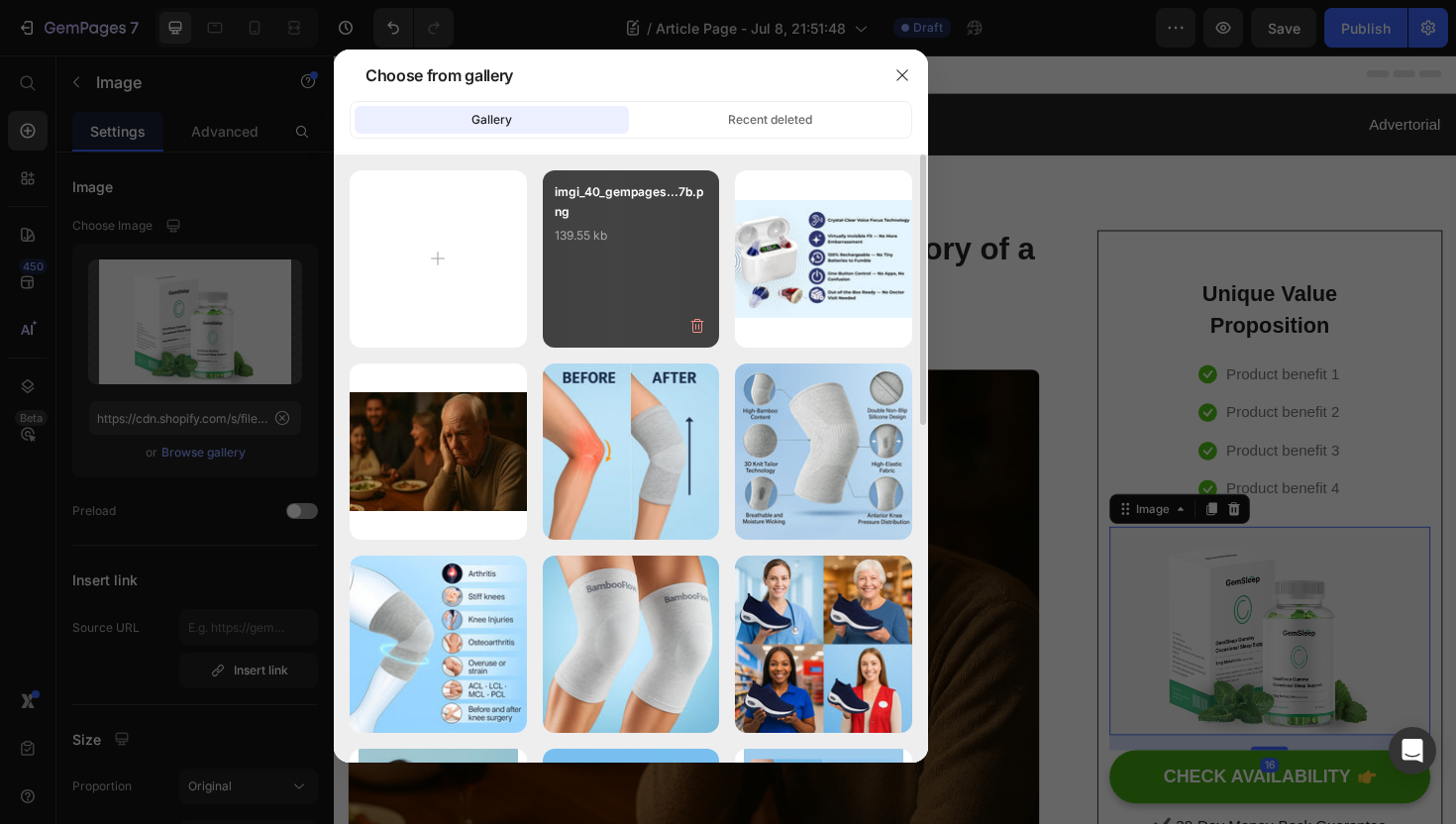 click on "imgi_40_gempages...7b.png 139.55 kb" at bounding box center (631, 222) 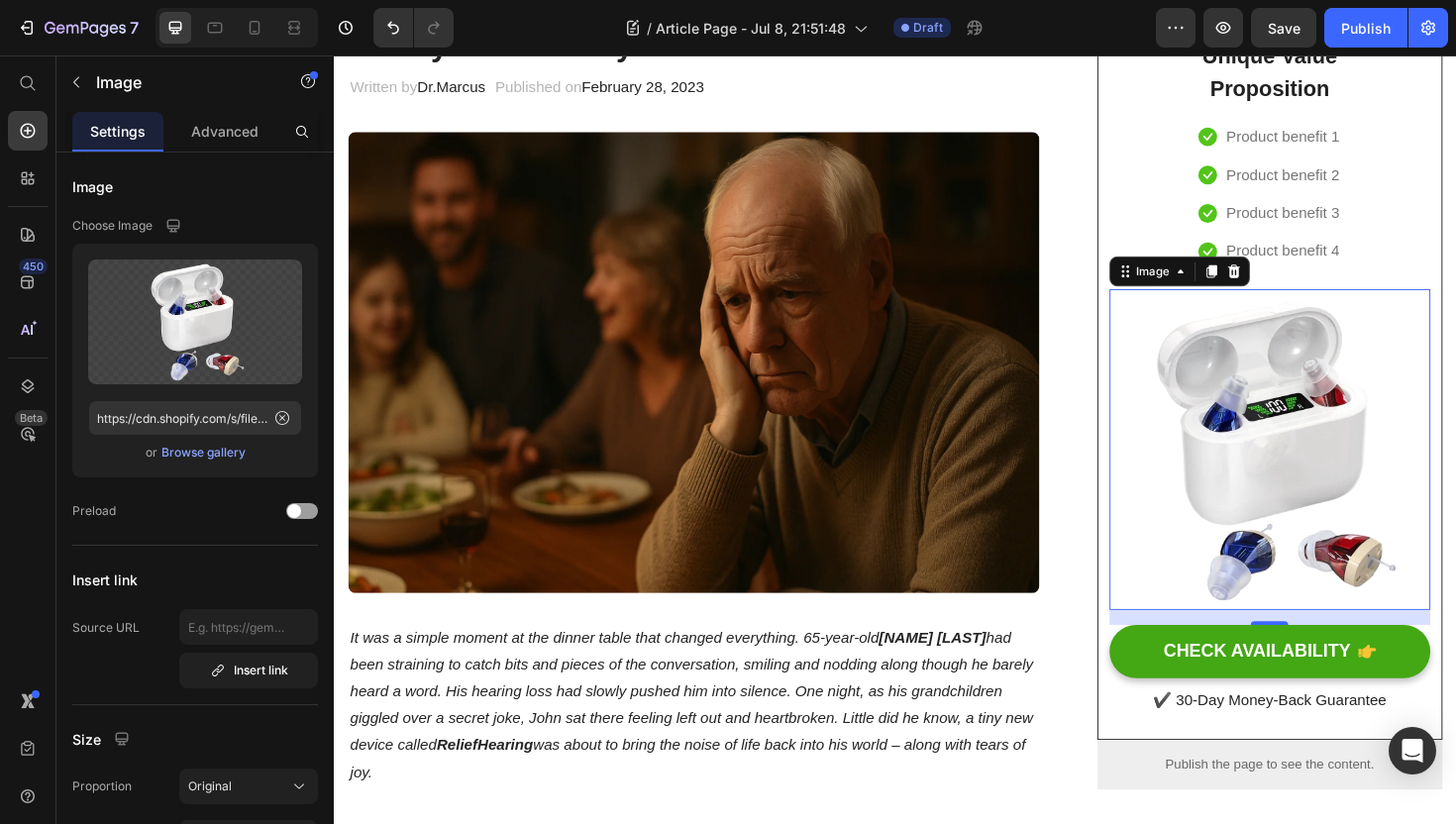 scroll, scrollTop: 263, scrollLeft: 0, axis: vertical 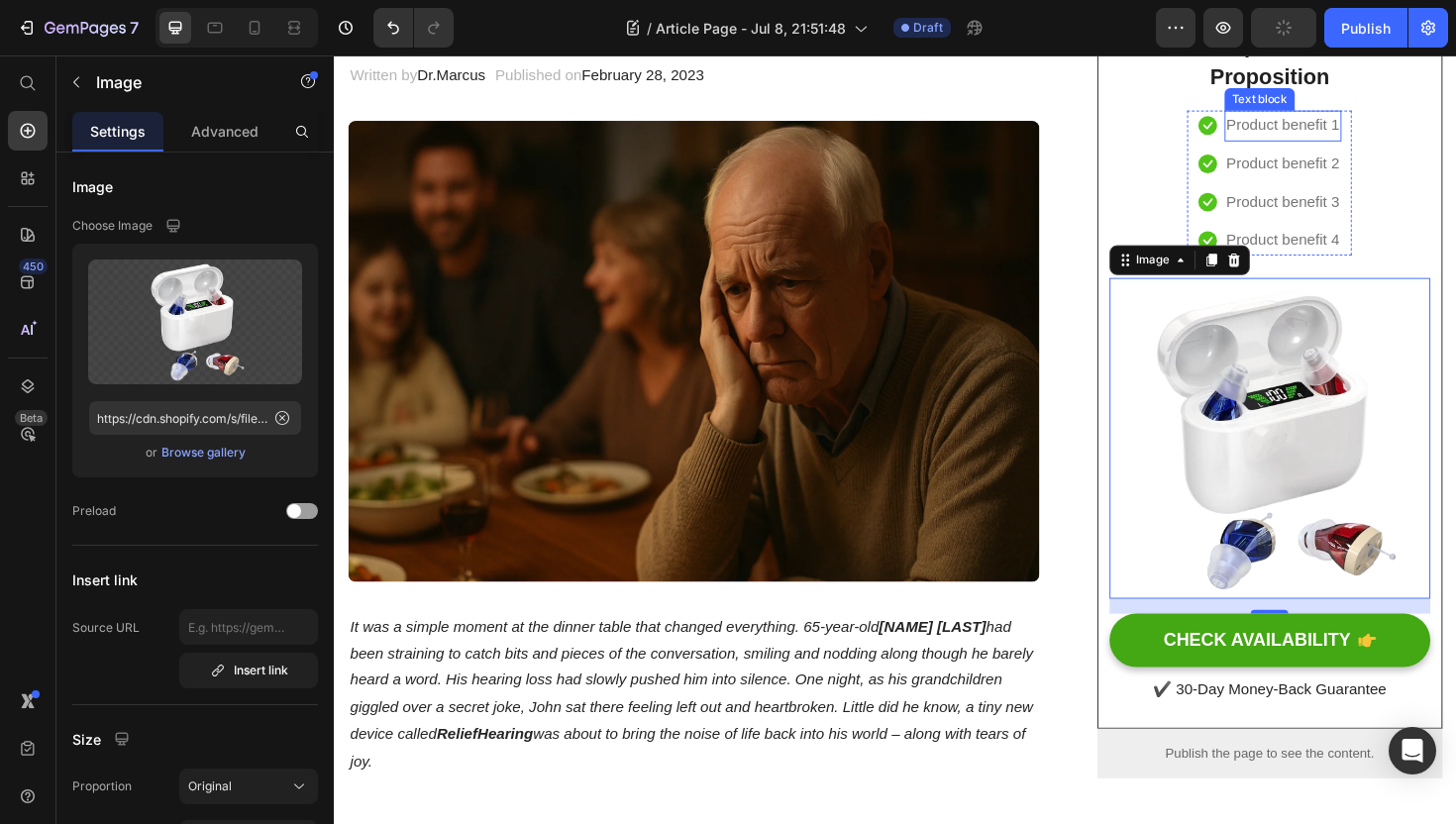 click on "Product benefit 1" at bounding box center (1338, 130) 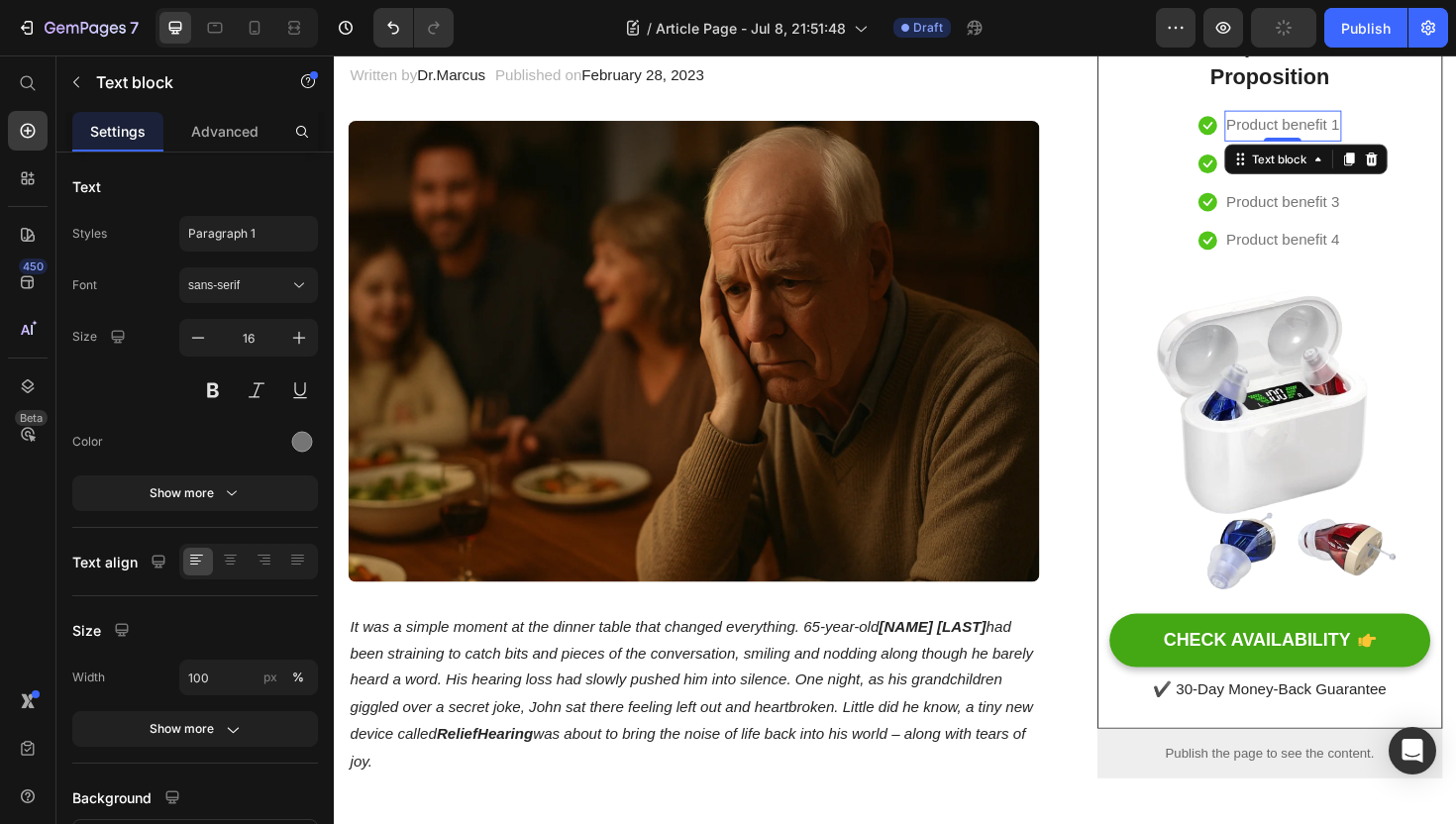 click on "Product benefit 1" at bounding box center (1338, 130) 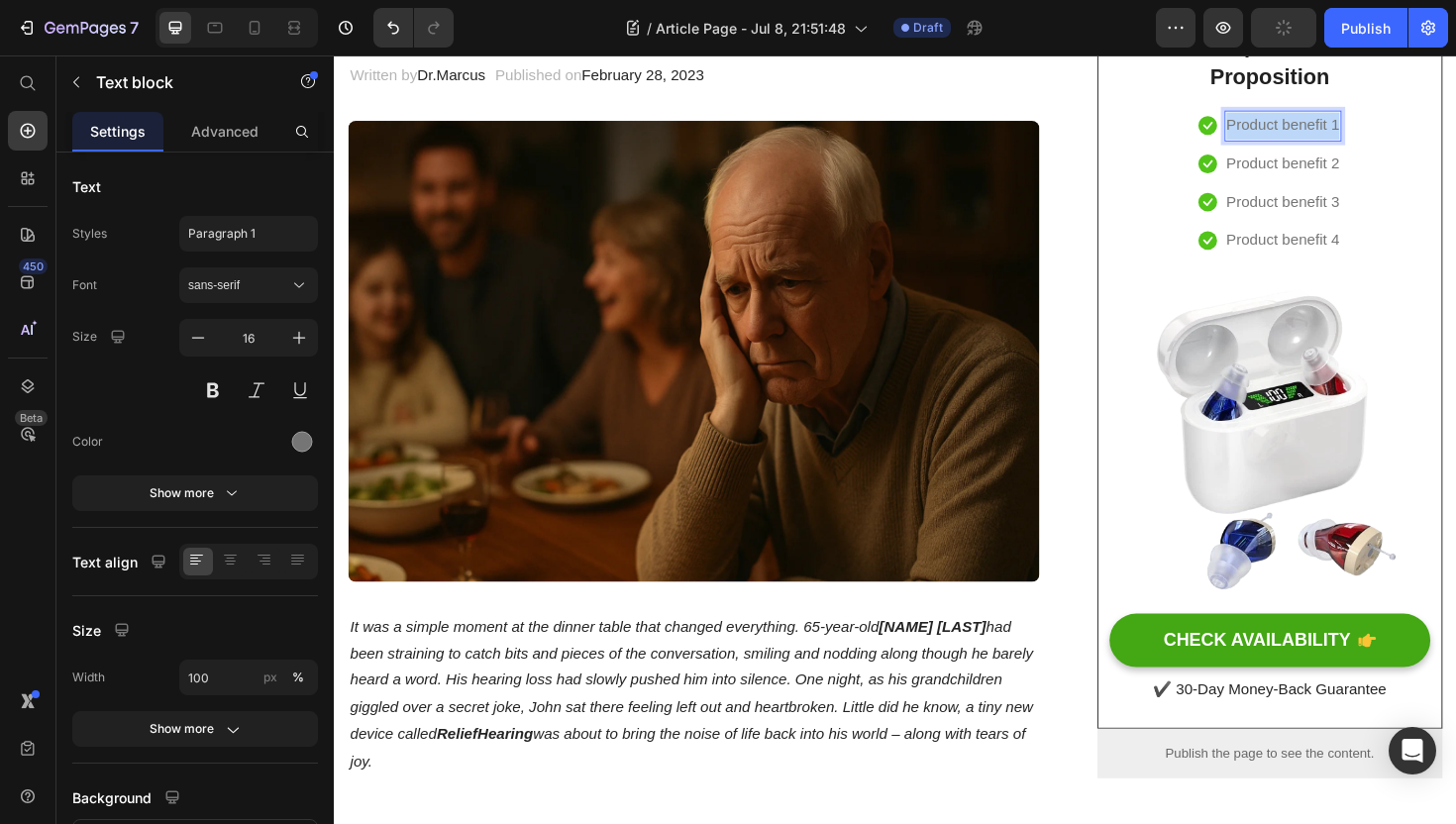 click on "Product benefit 1" at bounding box center (1338, 130) 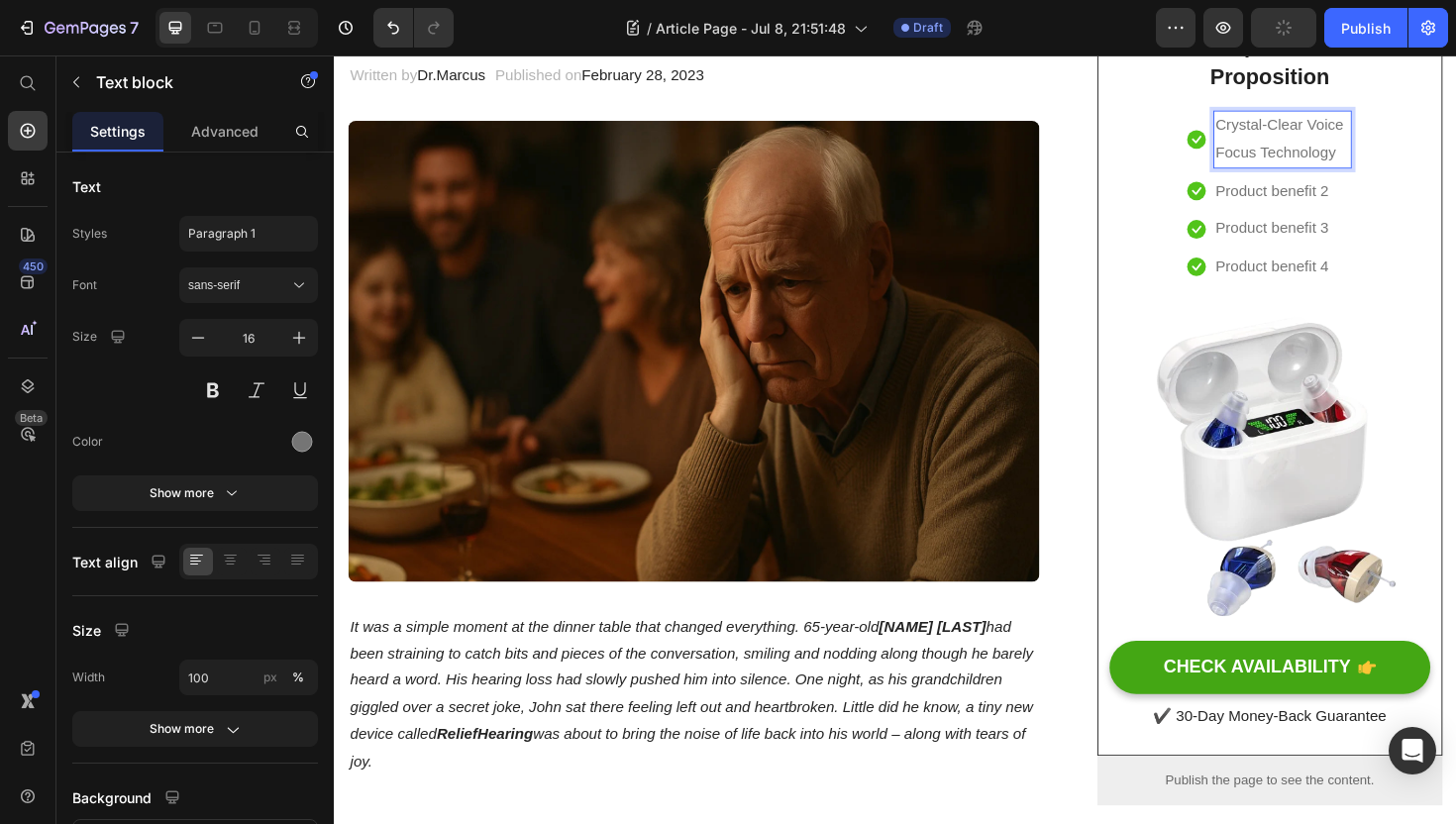 click on "Crystal-Clear Voice Focus Technology" at bounding box center [1338, 145] 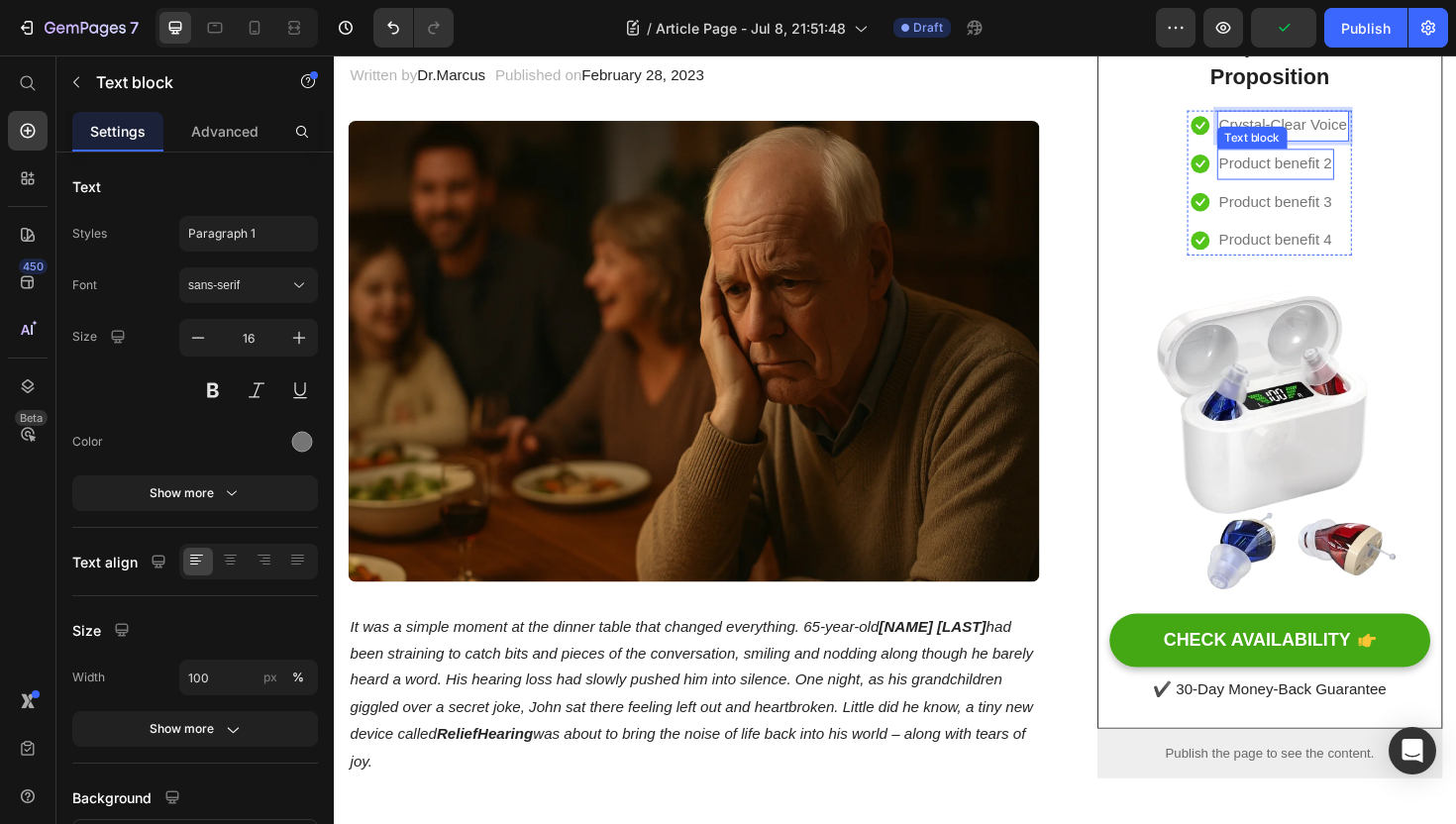 click on "Product benefit 2" at bounding box center (1330, 170) 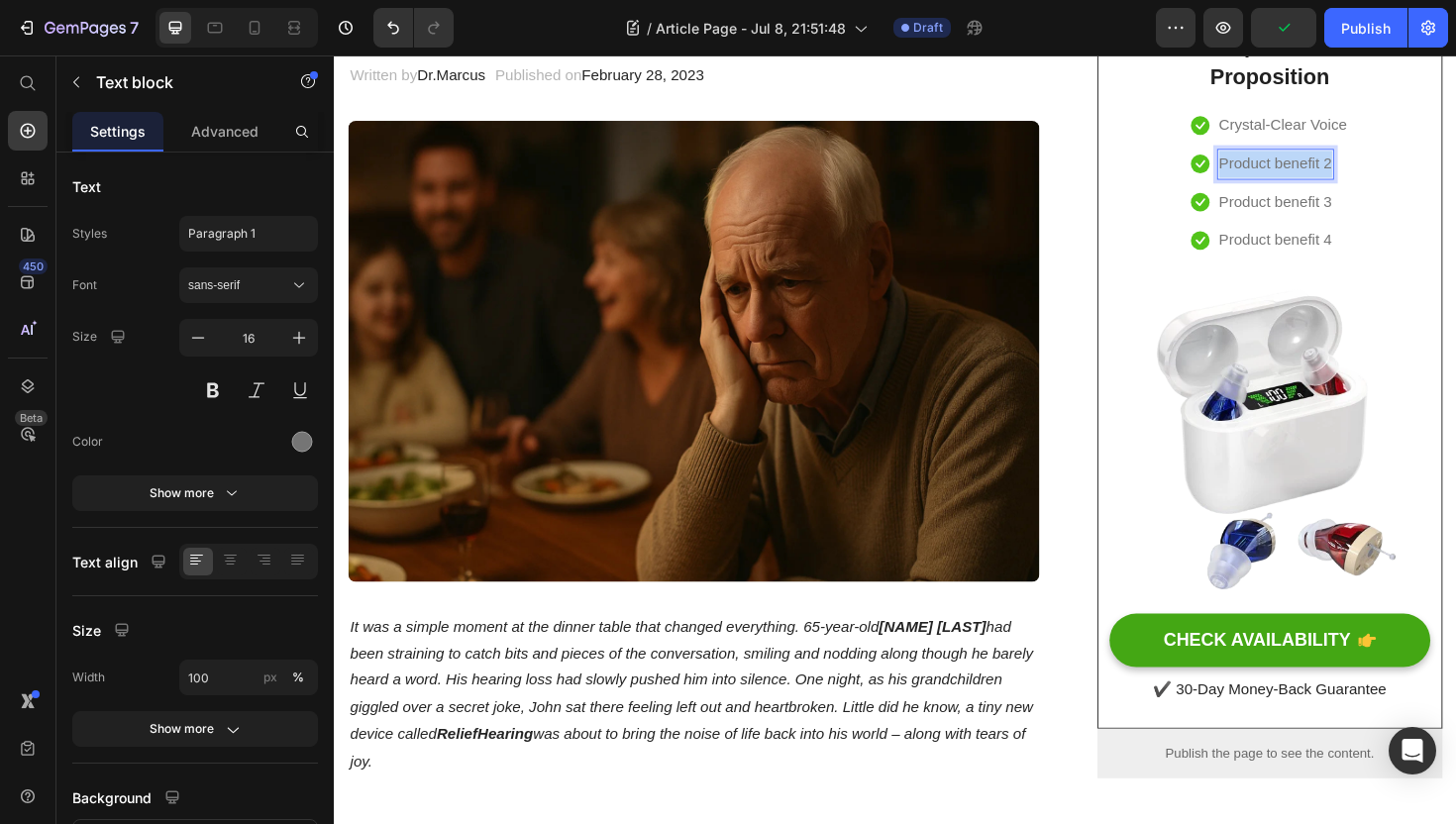 click on "Product benefit 2" at bounding box center (1330, 170) 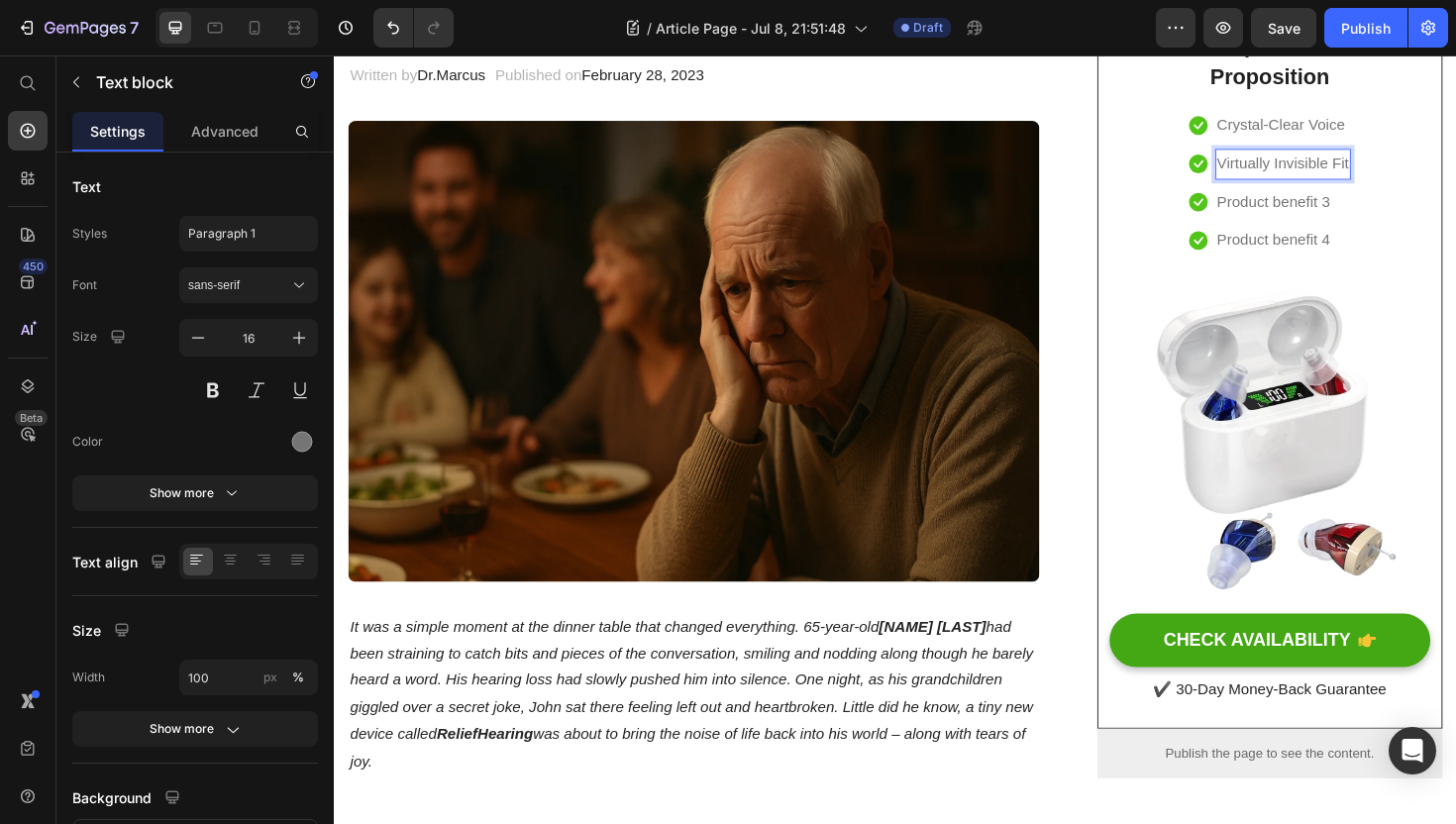click on "Virtually Invisible Fit" at bounding box center (1338, 170) 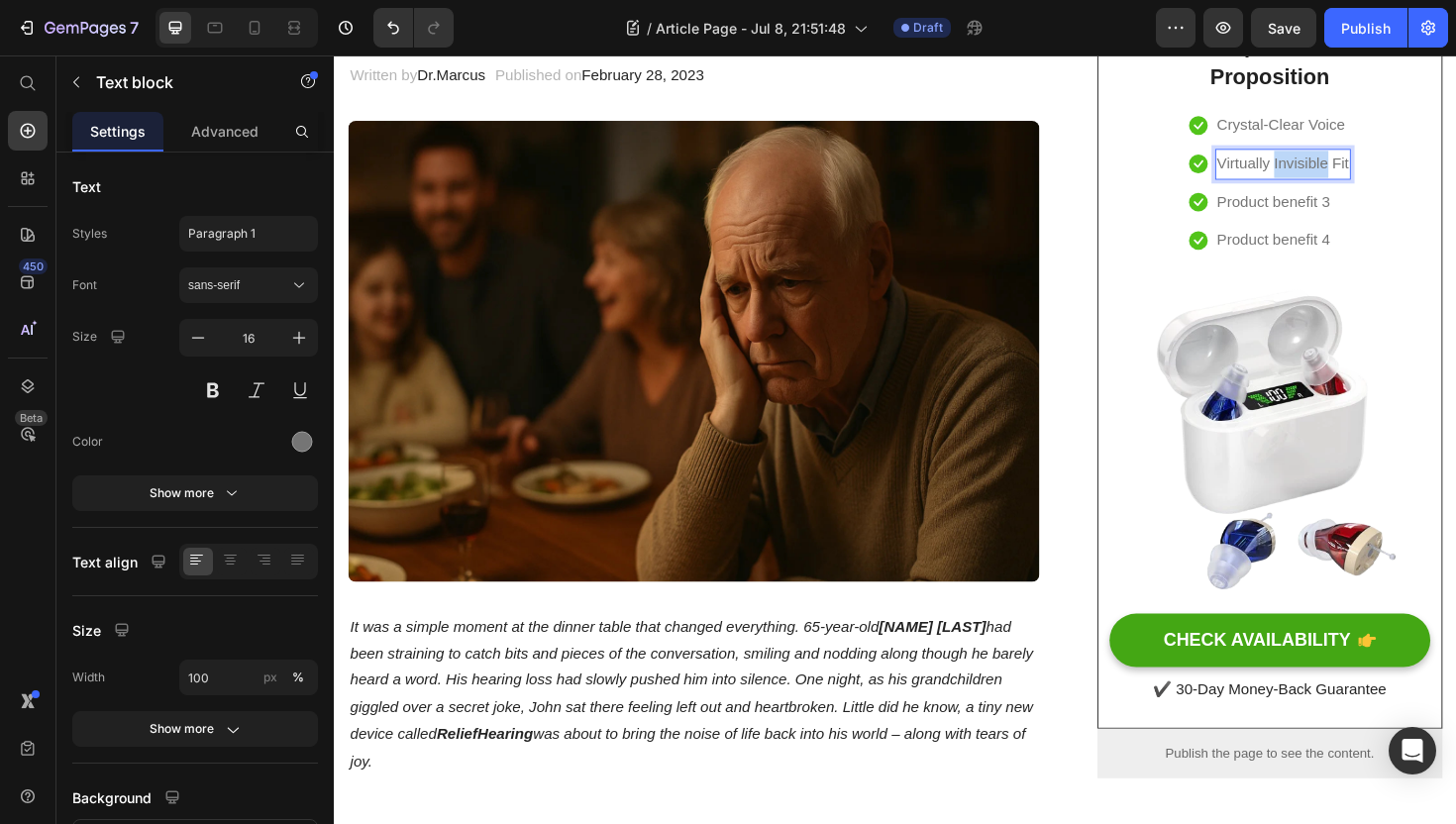 click on "Virtually Invisible Fit" at bounding box center (1338, 170) 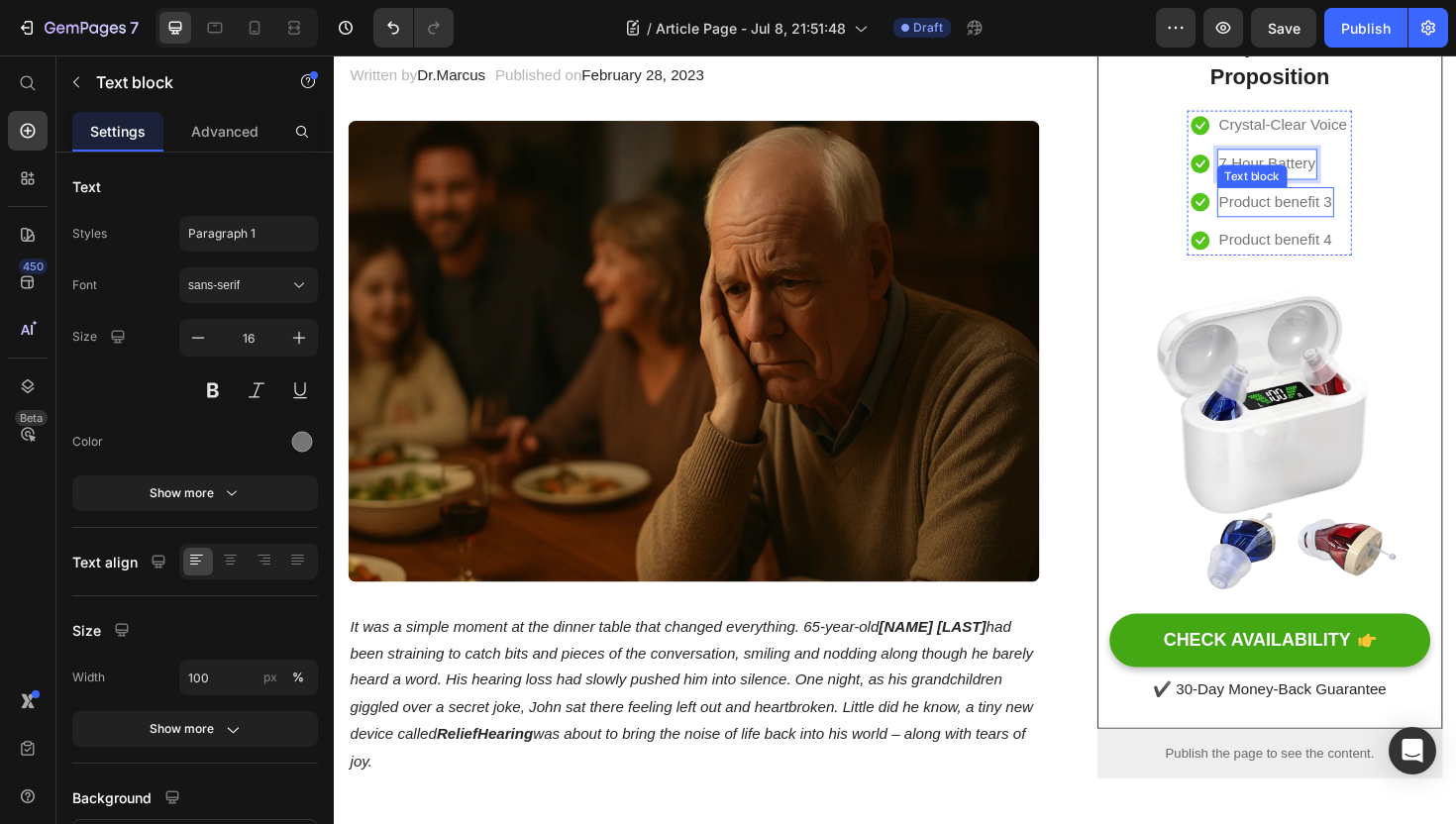 click on "Product benefit 3" at bounding box center [1330, 211] 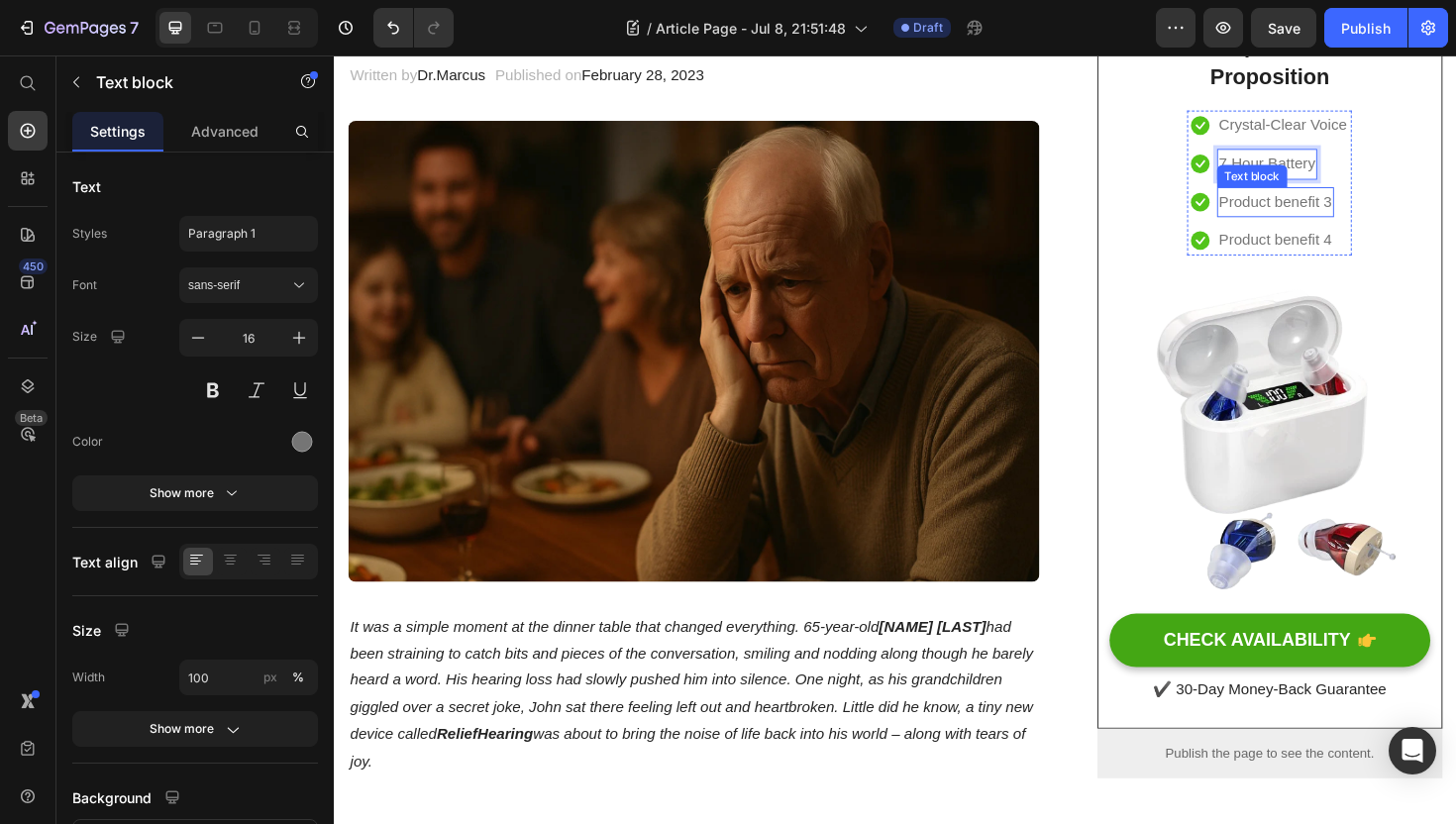 click on "Product benefit 3" at bounding box center (1330, 211) 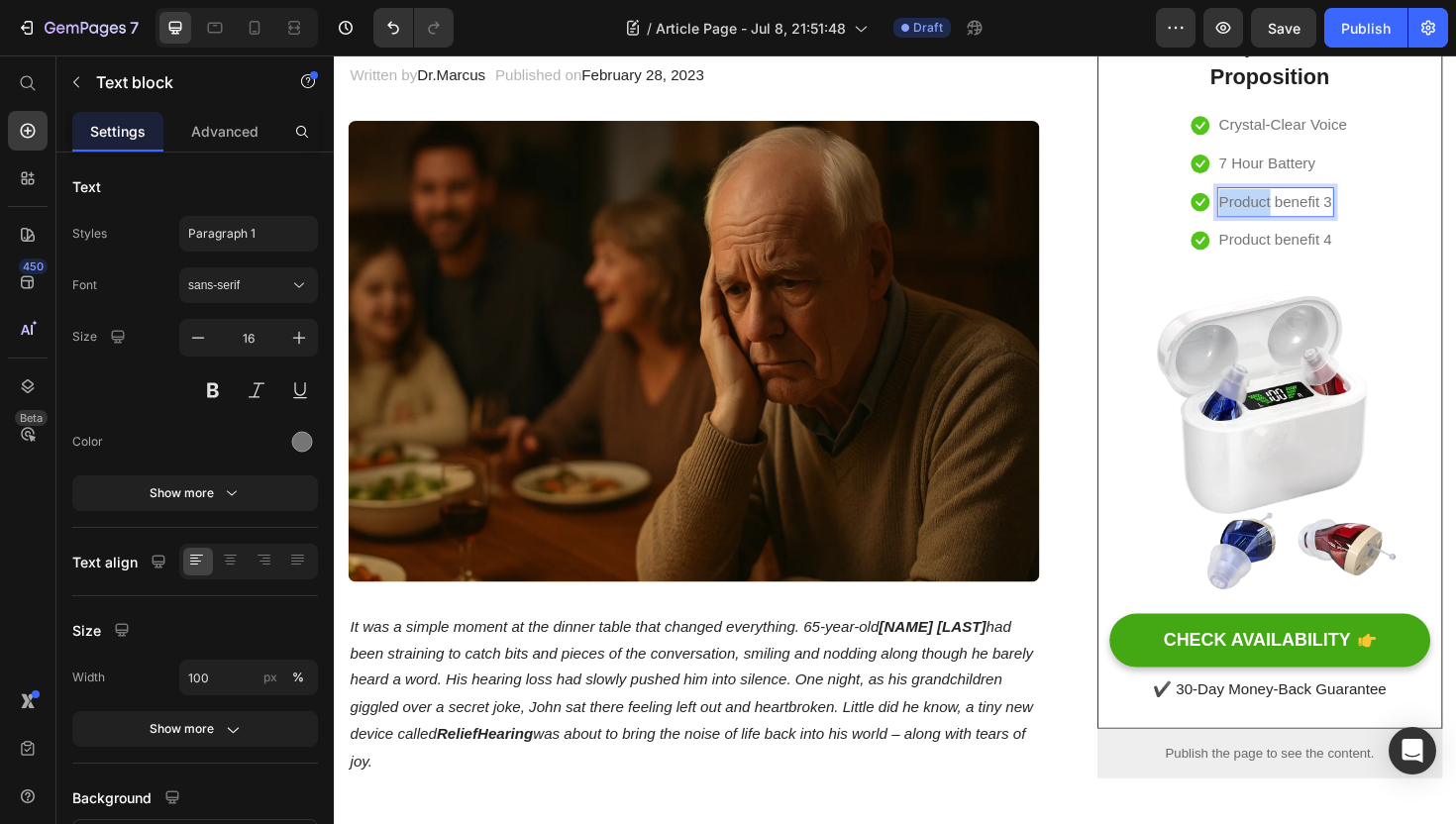 click on "Product benefit 3" at bounding box center [1330, 211] 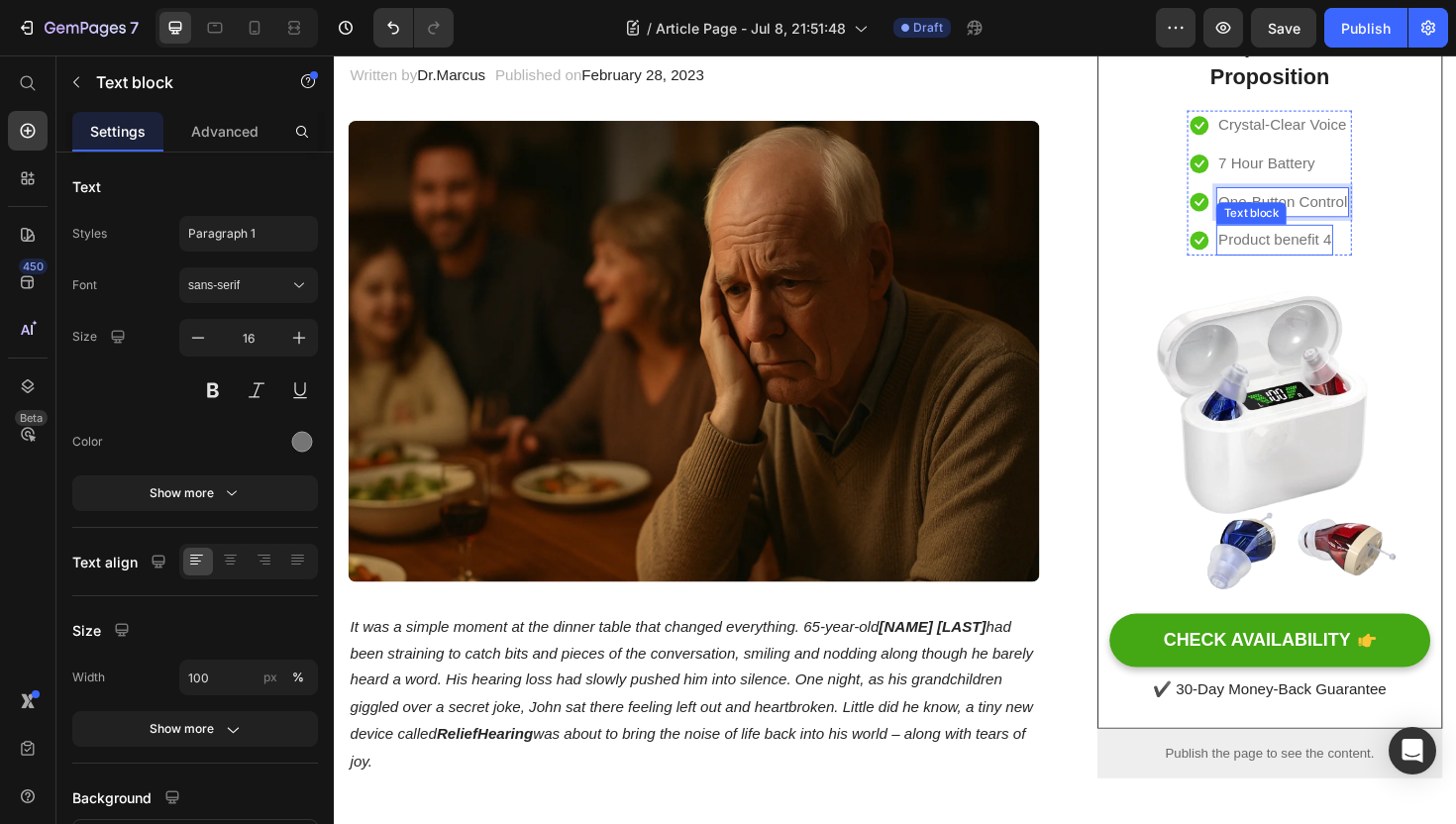 click on "Product benefit 4" at bounding box center (1329, 251) 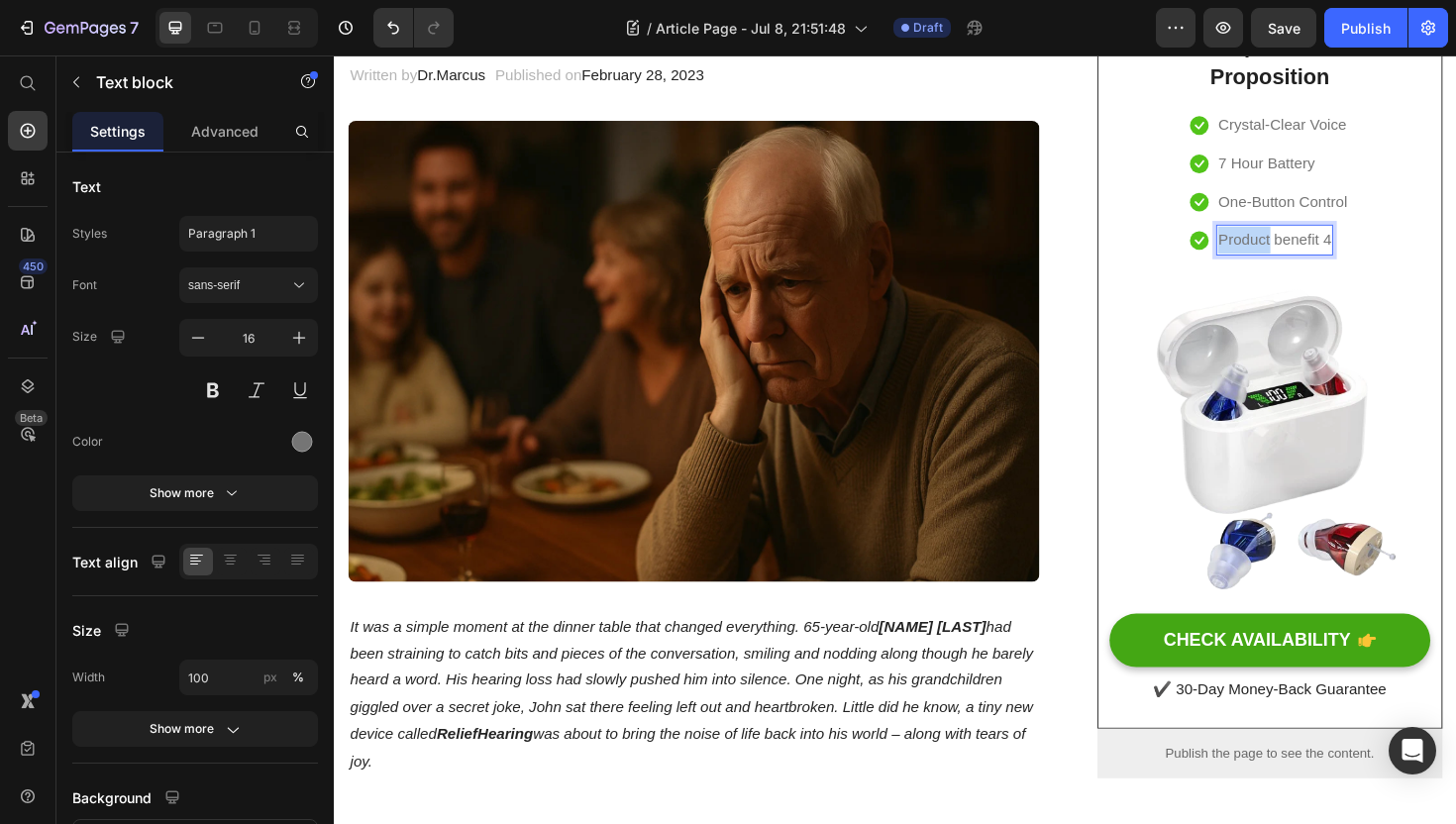 click on "Product benefit 4" at bounding box center [1329, 251] 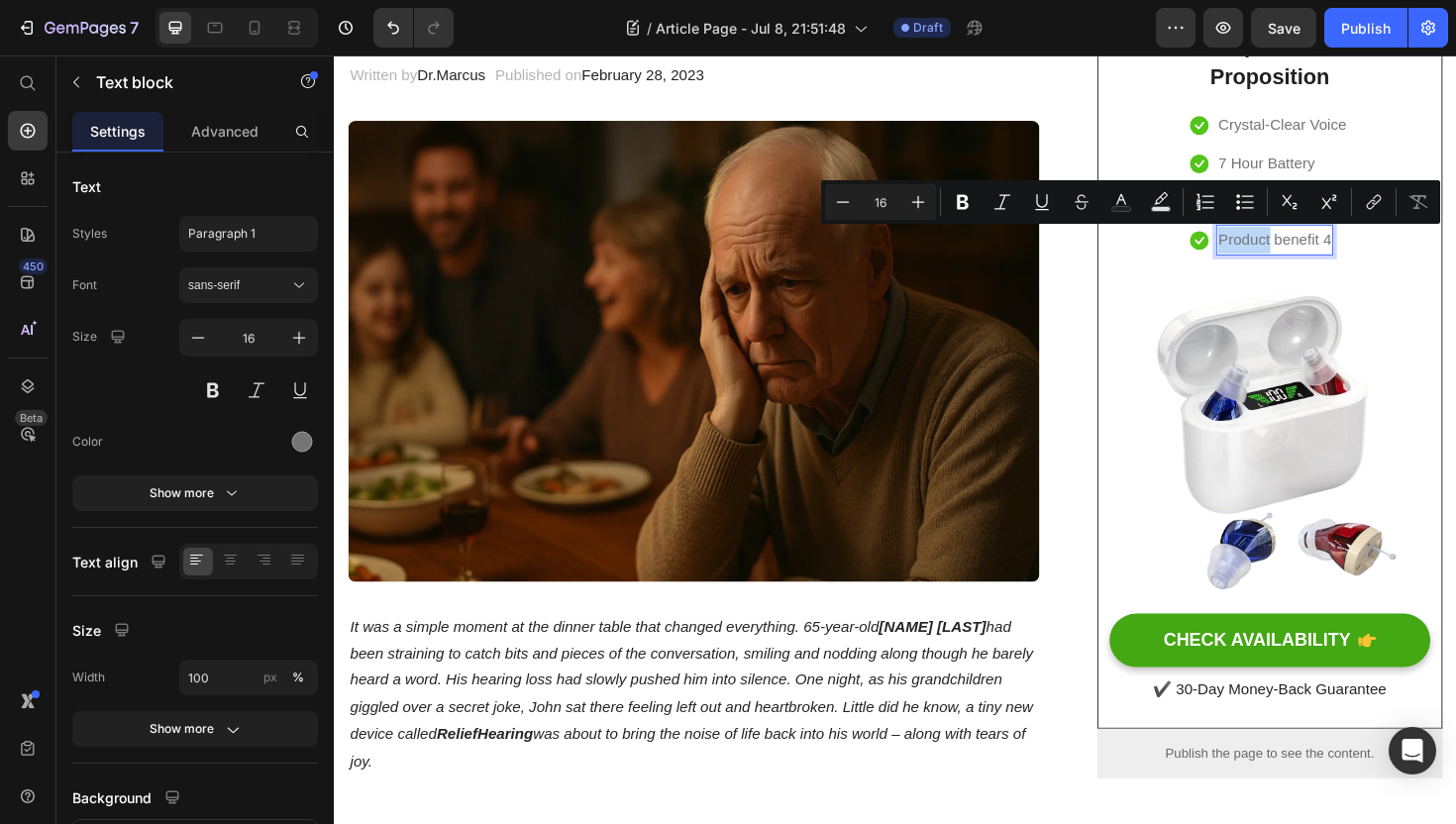 click on "Product benefit 4" at bounding box center (1329, 251) 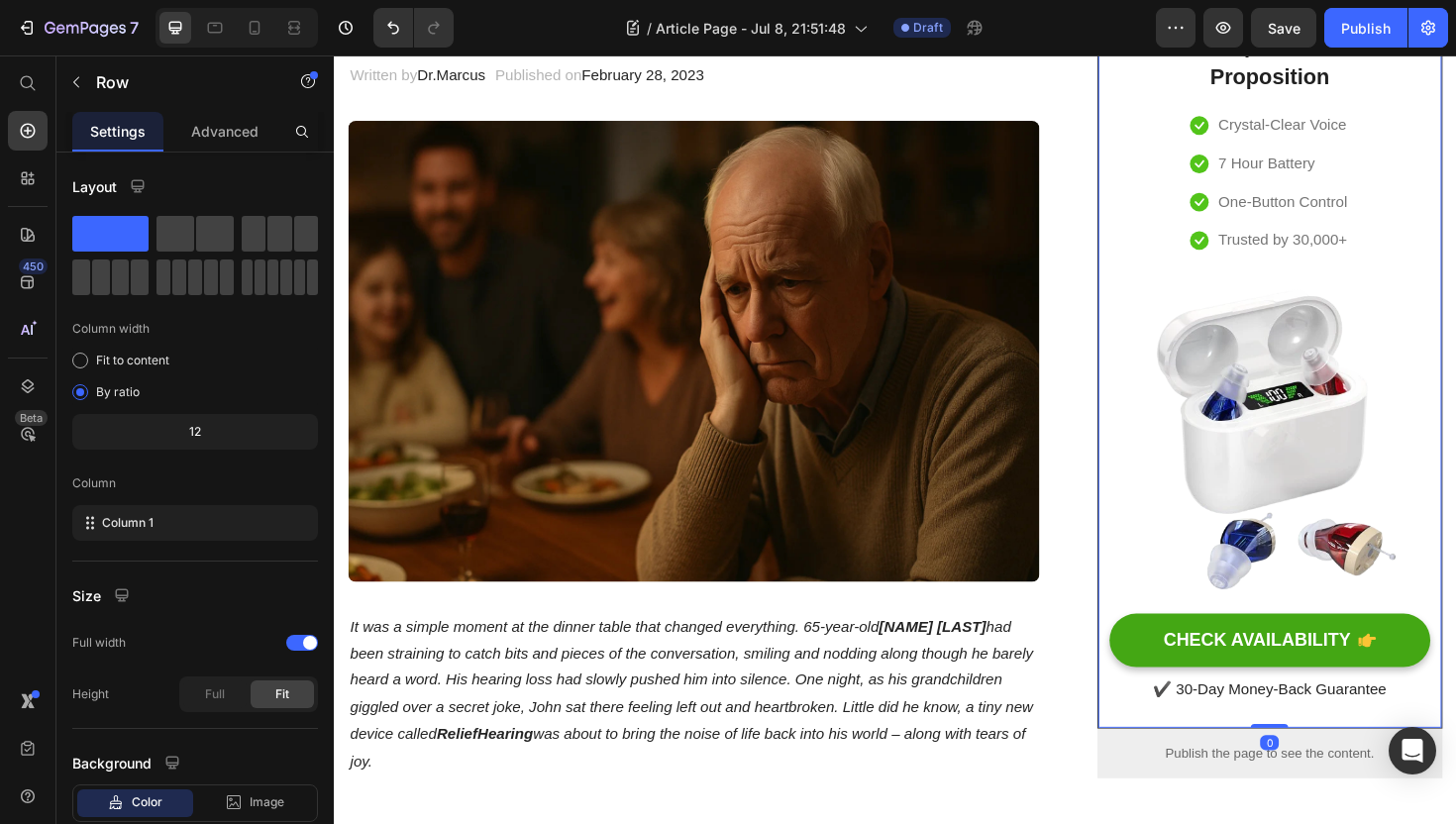 click on "Unique Value Proposition Heading
Icon Crystal-Clear Voice Text block
Icon 7 Hour Battery  Text block
Icon One-Button Control Text block
Icon Trusted by 30,000+ Text block Icon List Row Image  	   CHECK AVAILABILITY Button ✔️ 30-Day Money-Back Guarantee Text block" at bounding box center (1324, 372) 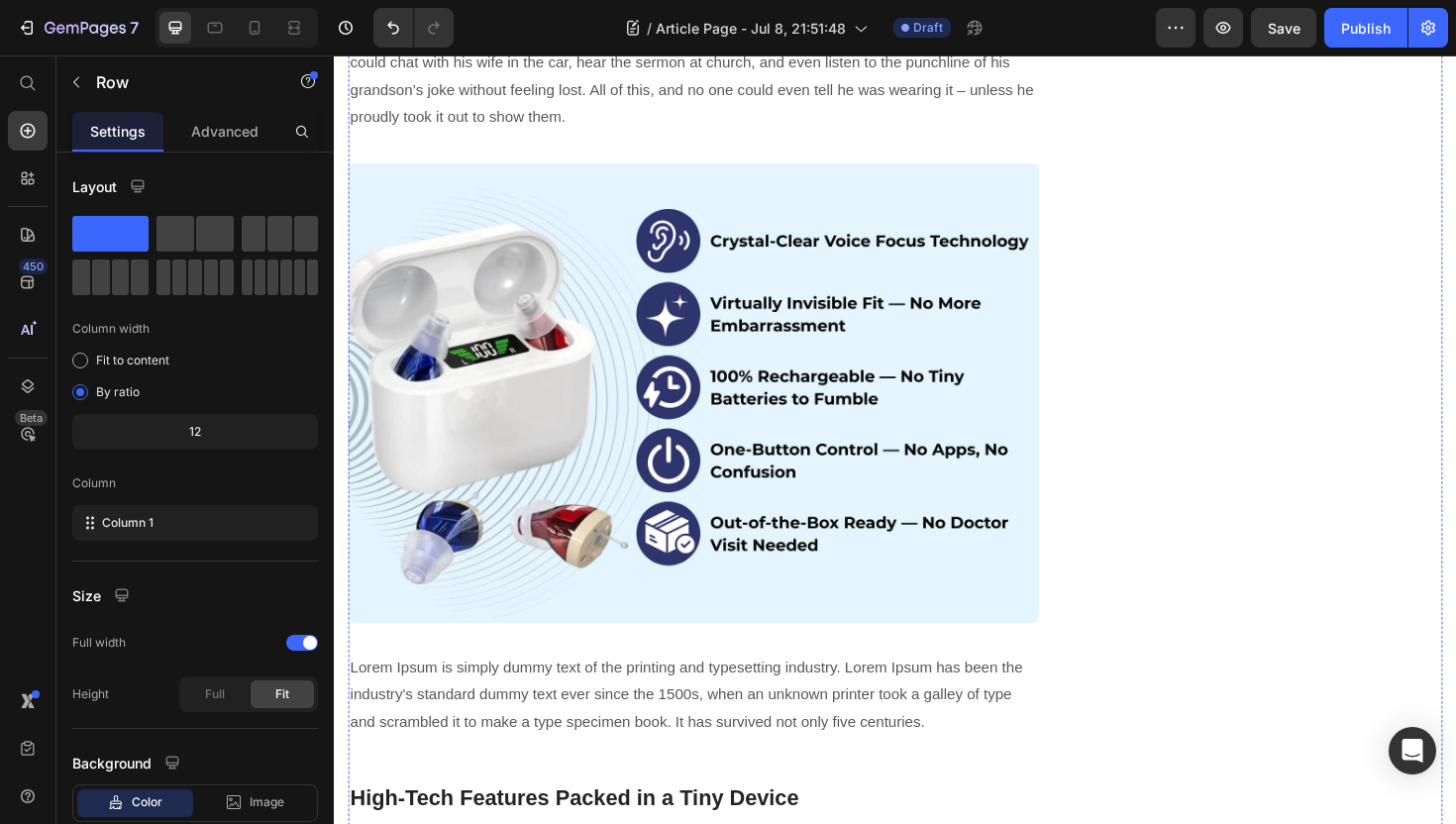 scroll, scrollTop: 4338, scrollLeft: 0, axis: vertical 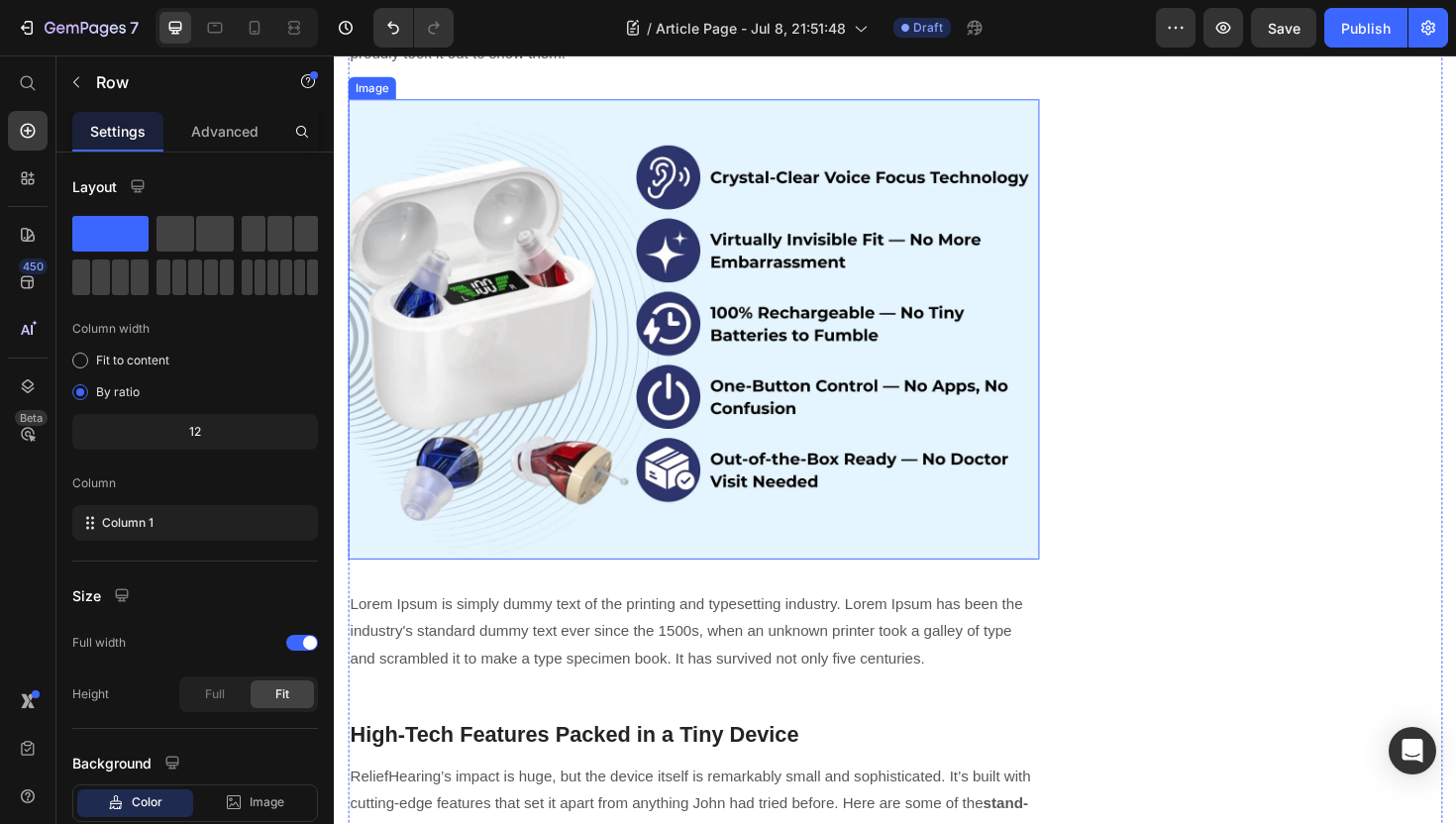 click at bounding box center [714, 346] 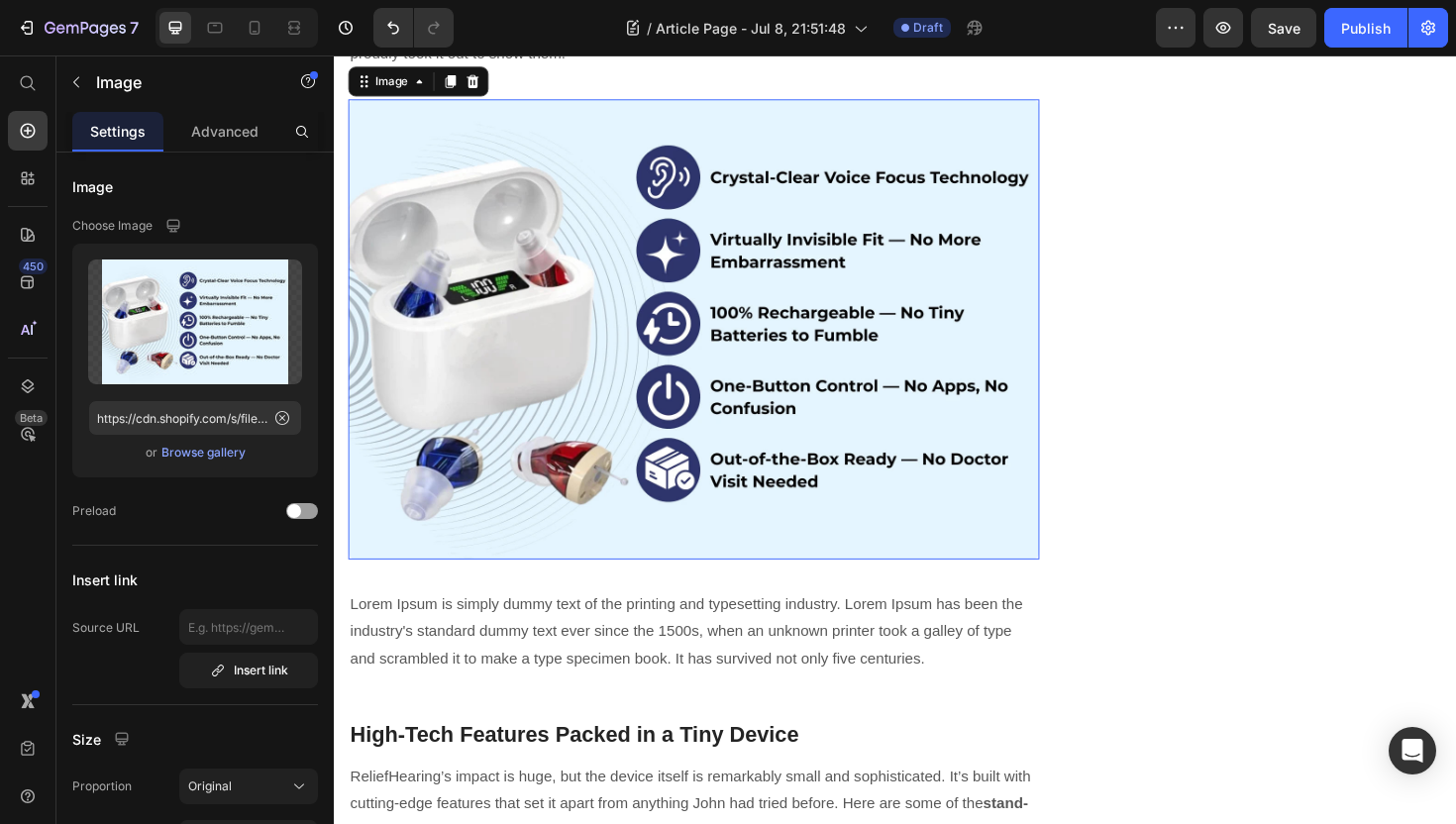 click at bounding box center [714, 346] 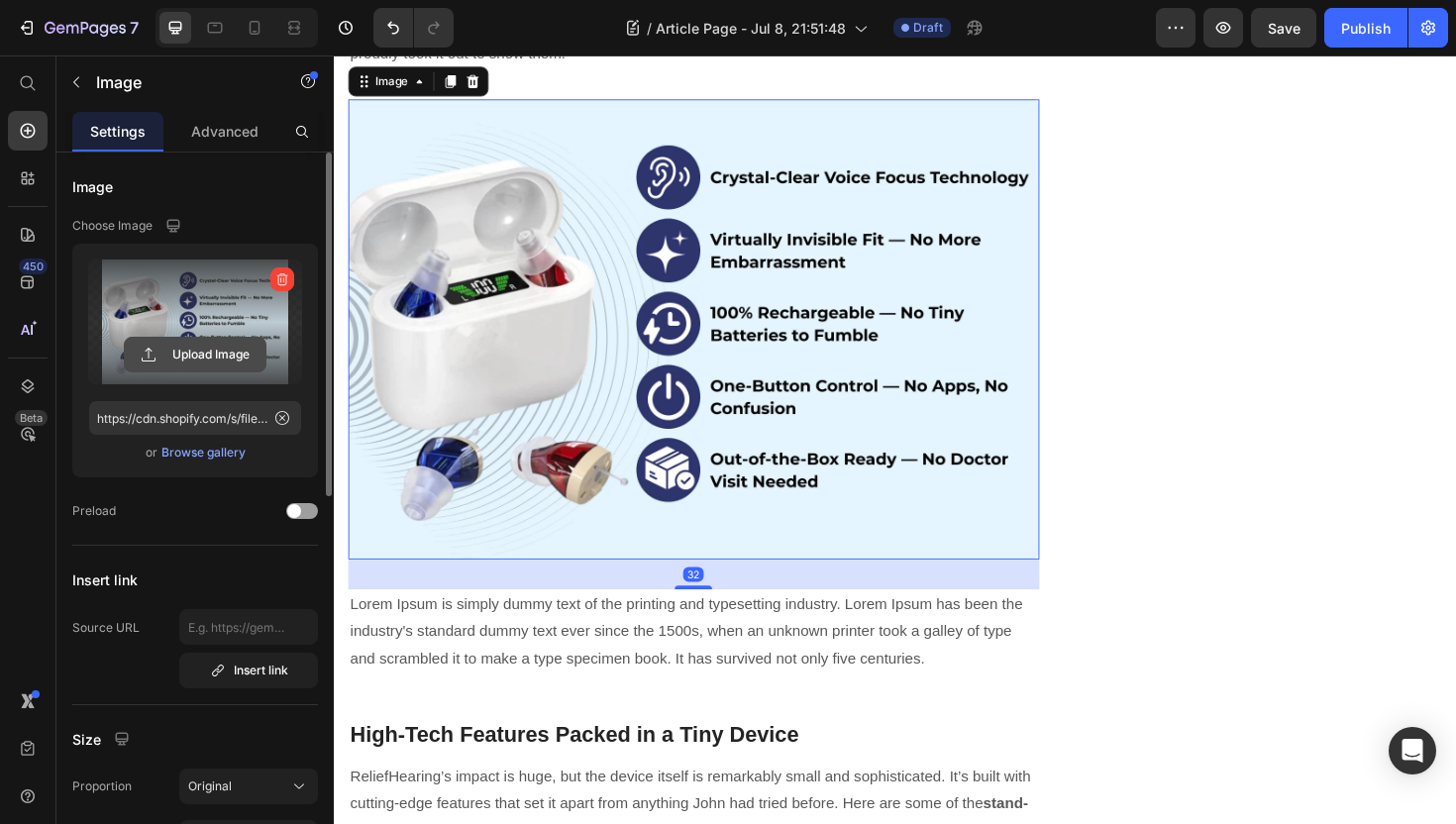 click 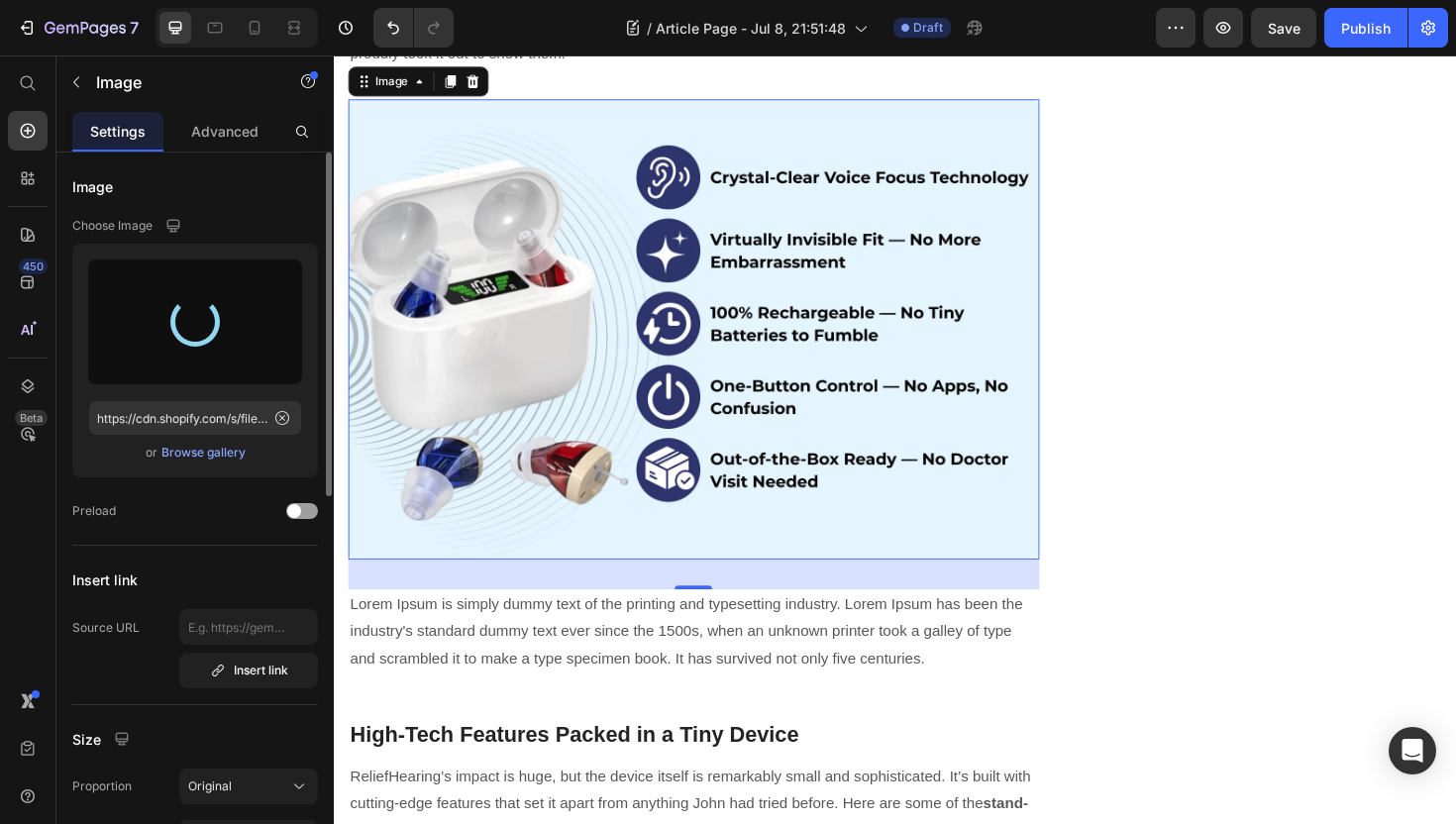 type on "https://cdn.shopify.com/s/files/1/0746/9921/1048/files/gempages_555058206901011322-29487617-0d9a-442a-8ed8-fbbad2057a4e.webp" 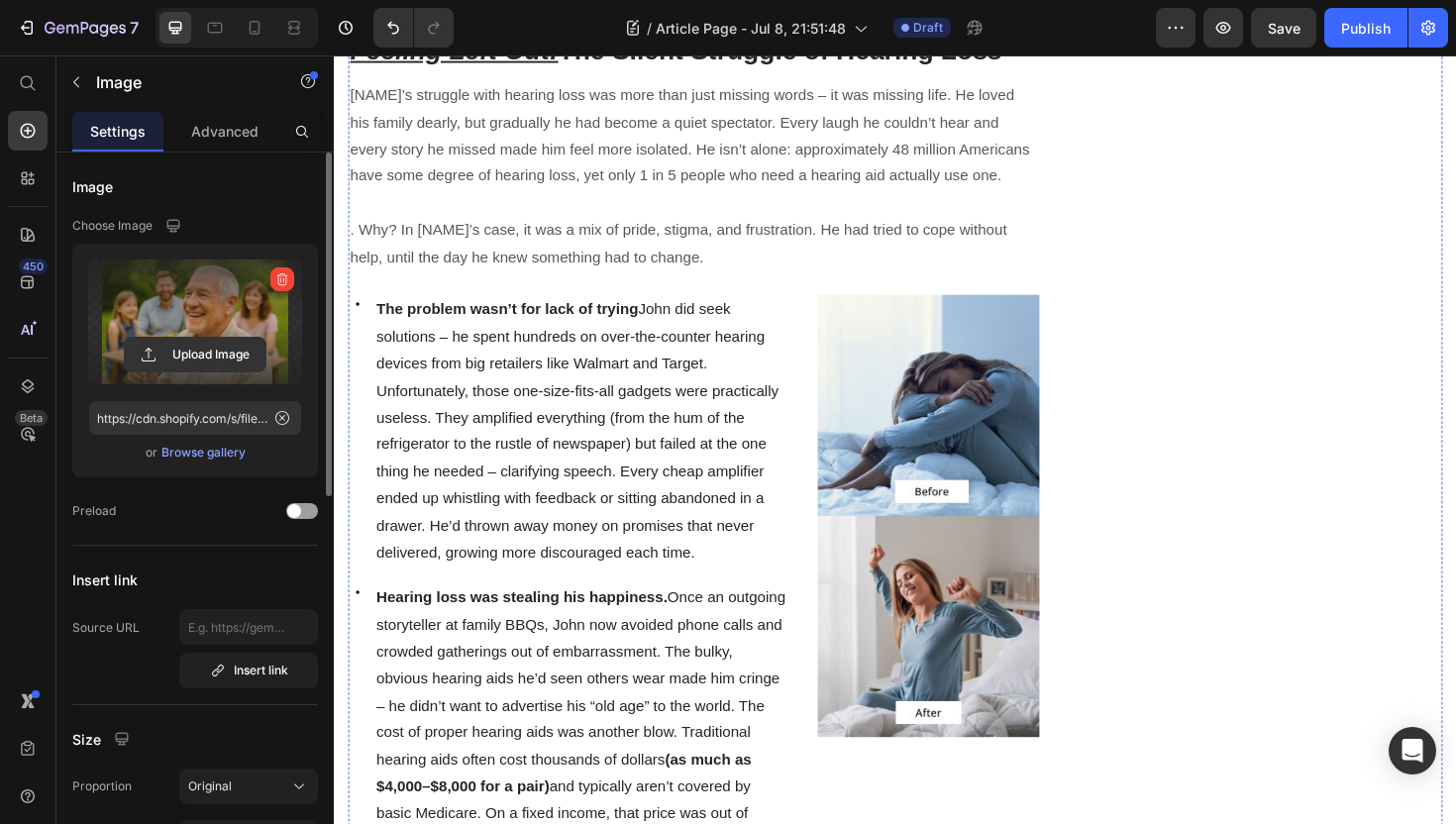 scroll, scrollTop: 1104, scrollLeft: 0, axis: vertical 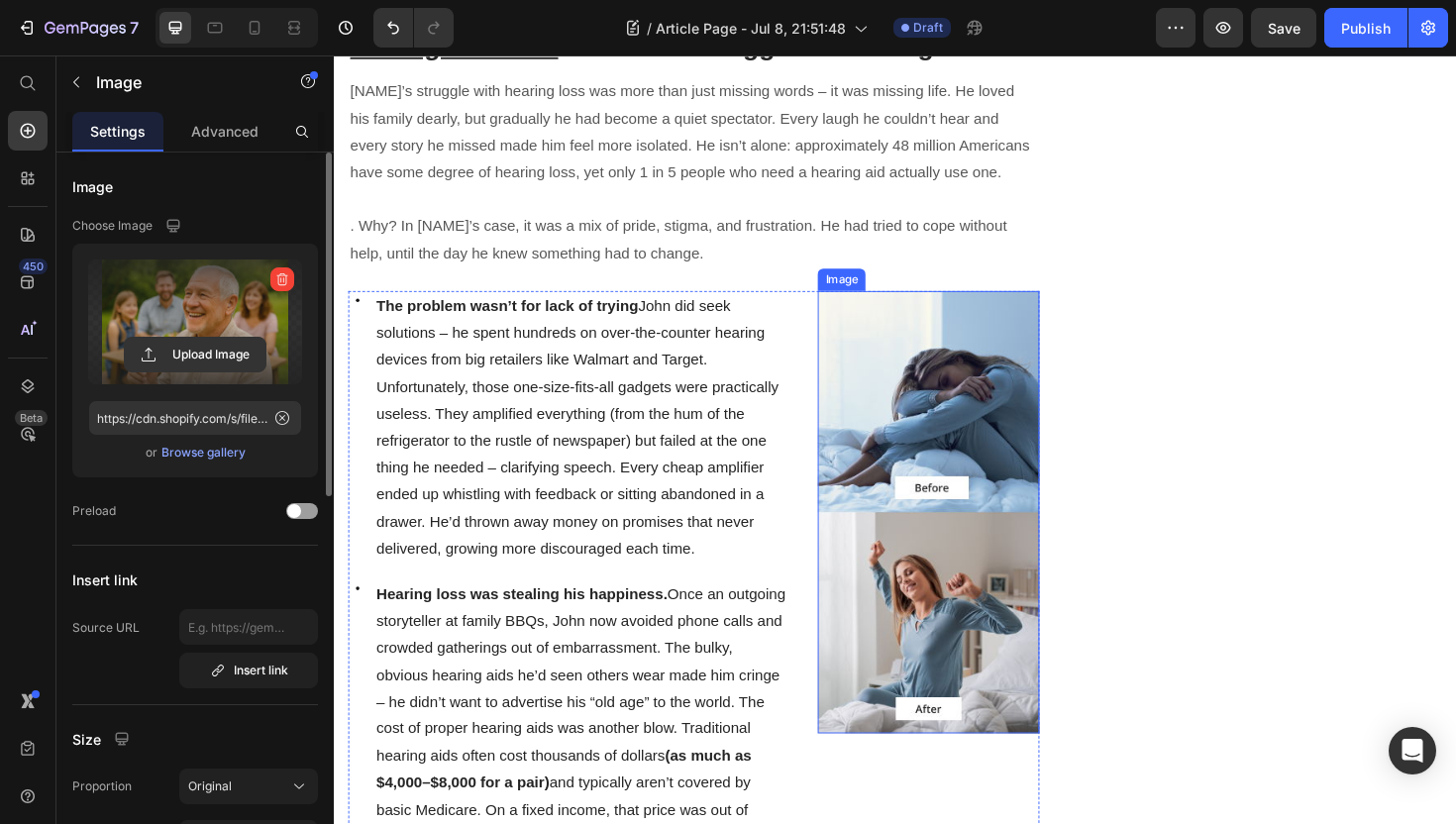 click at bounding box center (963, 539) 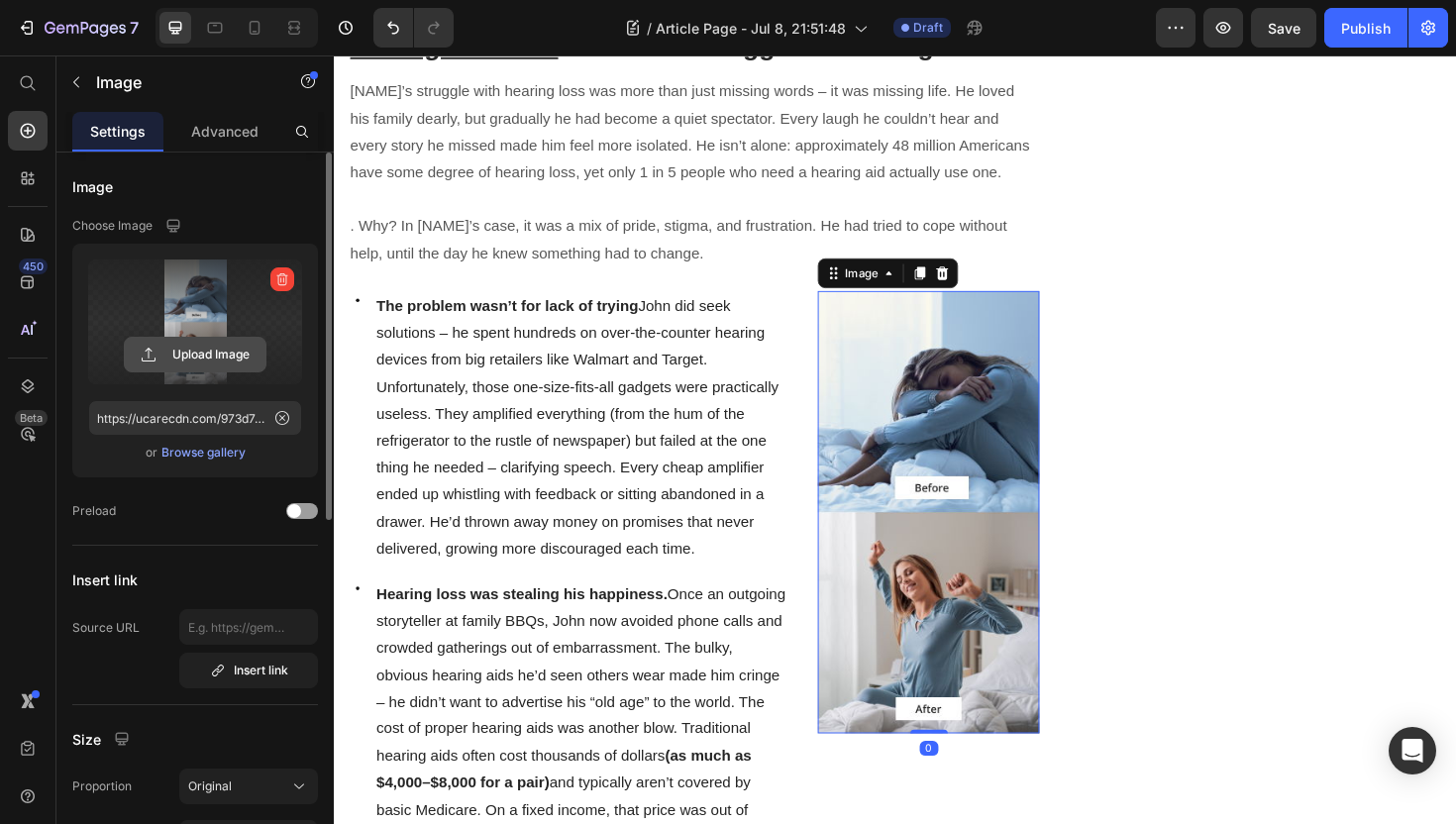 click 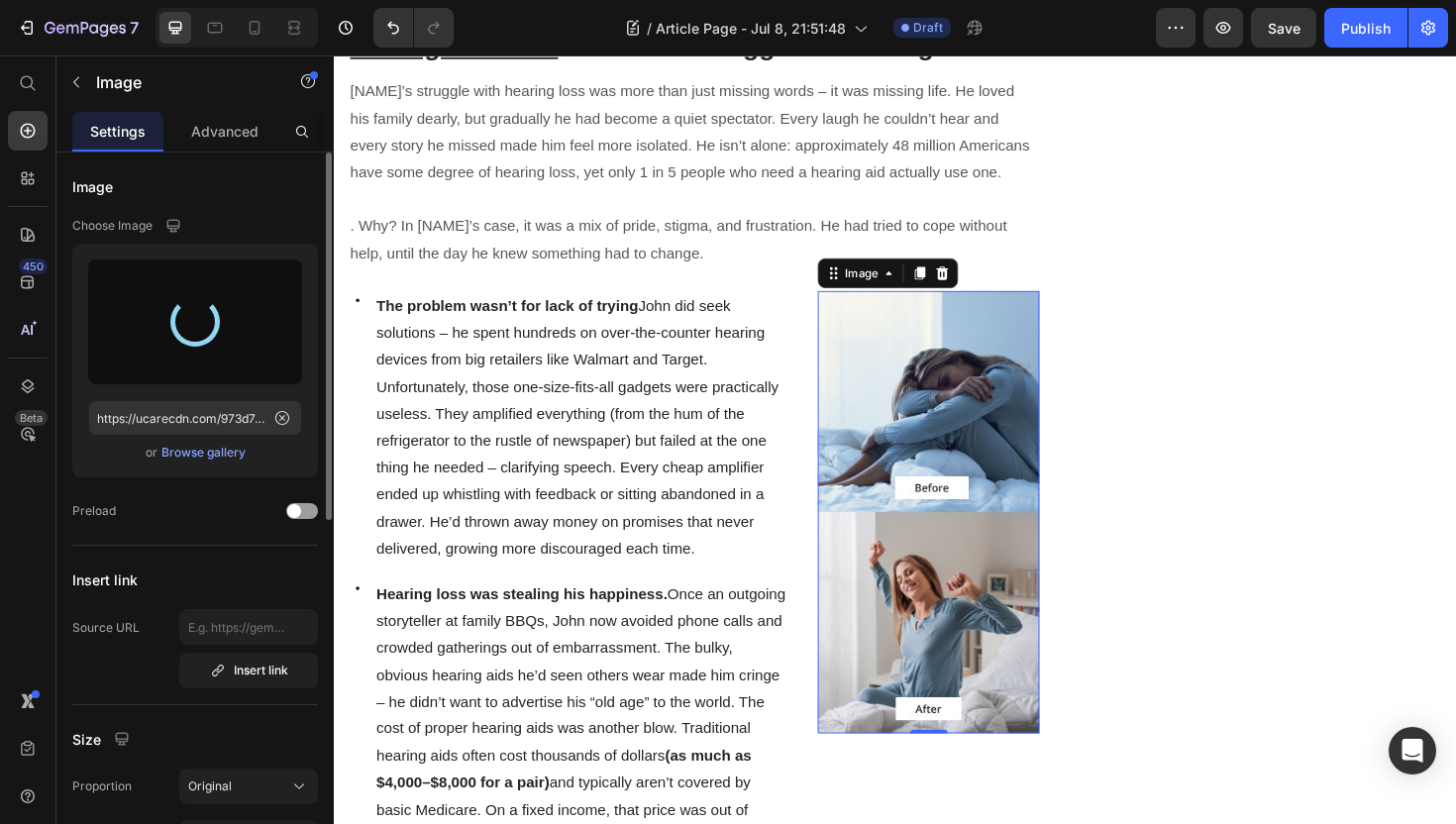 type on "https://cdn.shopify.com/s/files/1/0746/9921/1048/files/gempages_555058206901011322-72f2a3dc-a2fb-4939-b77e-19f6257701f4.png" 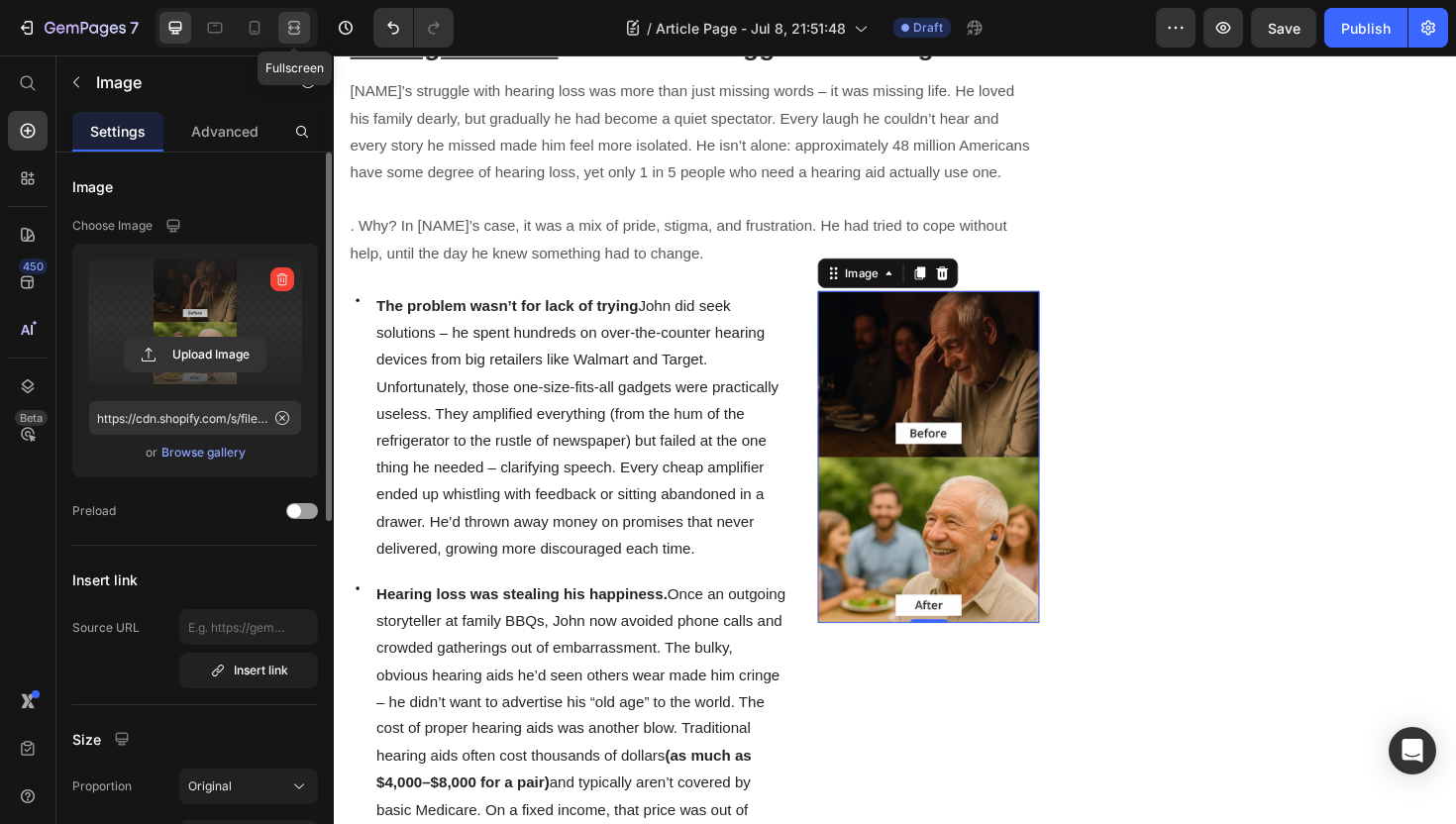 click 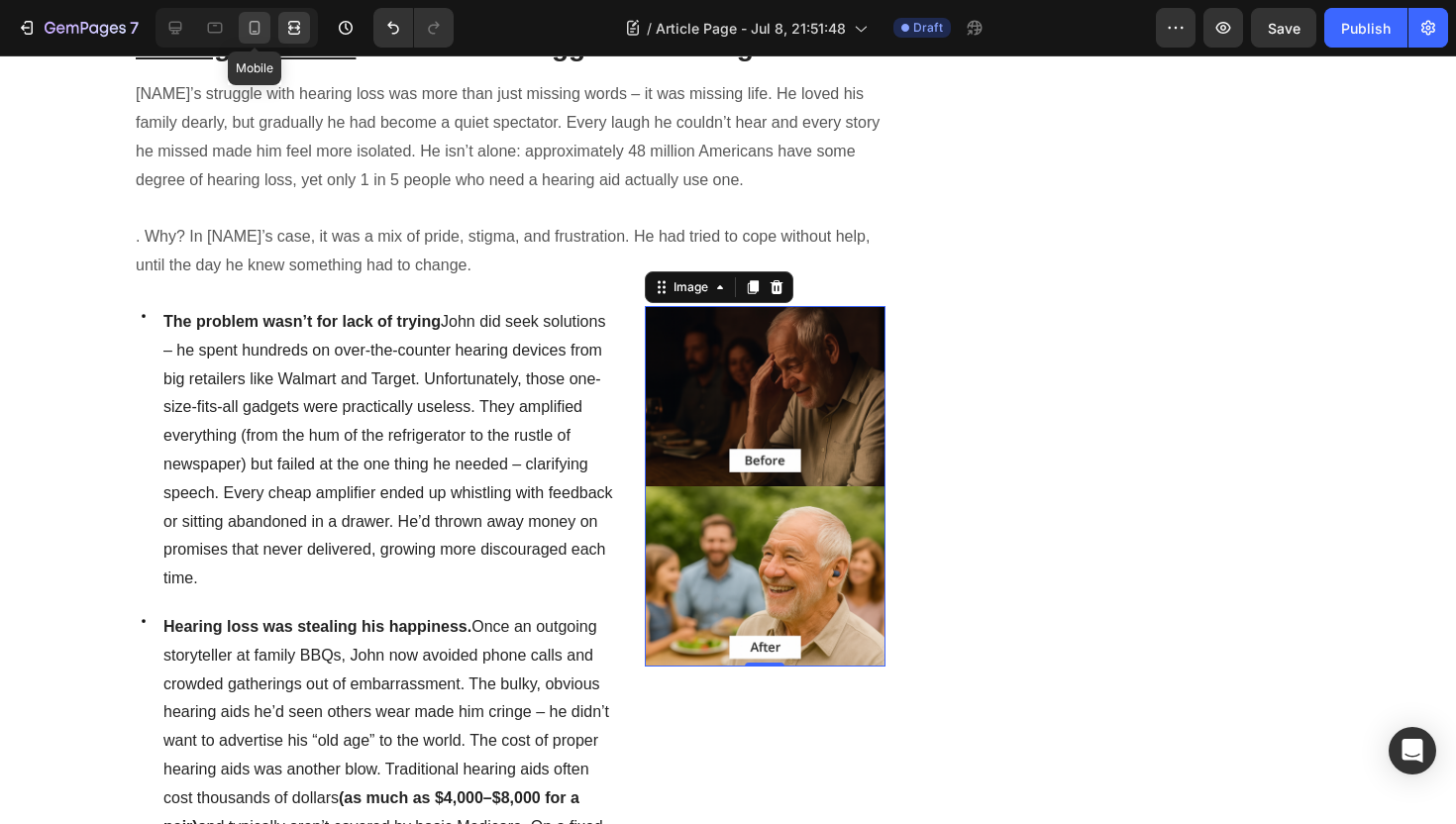 click 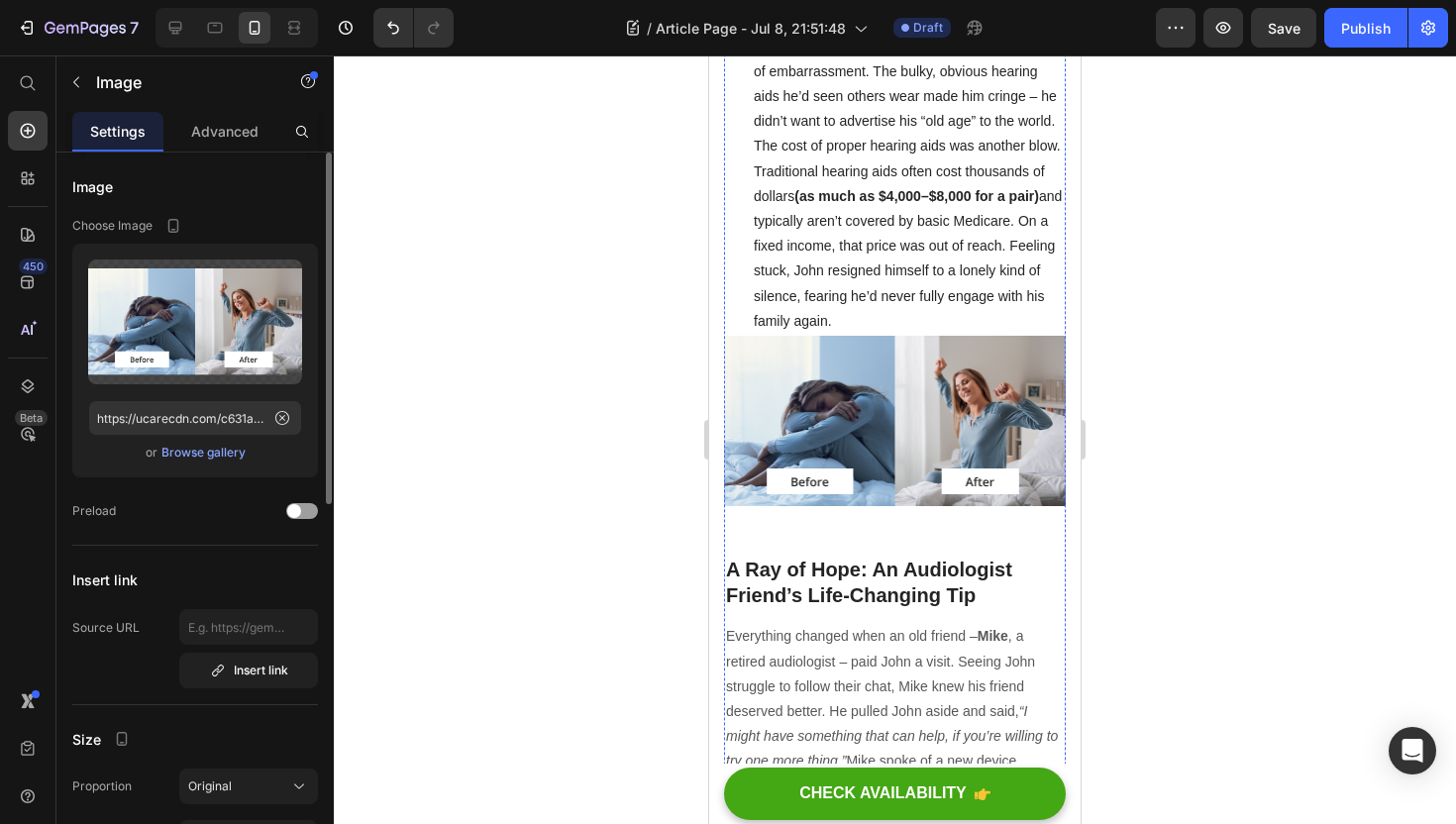 scroll, scrollTop: 1741, scrollLeft: 0, axis: vertical 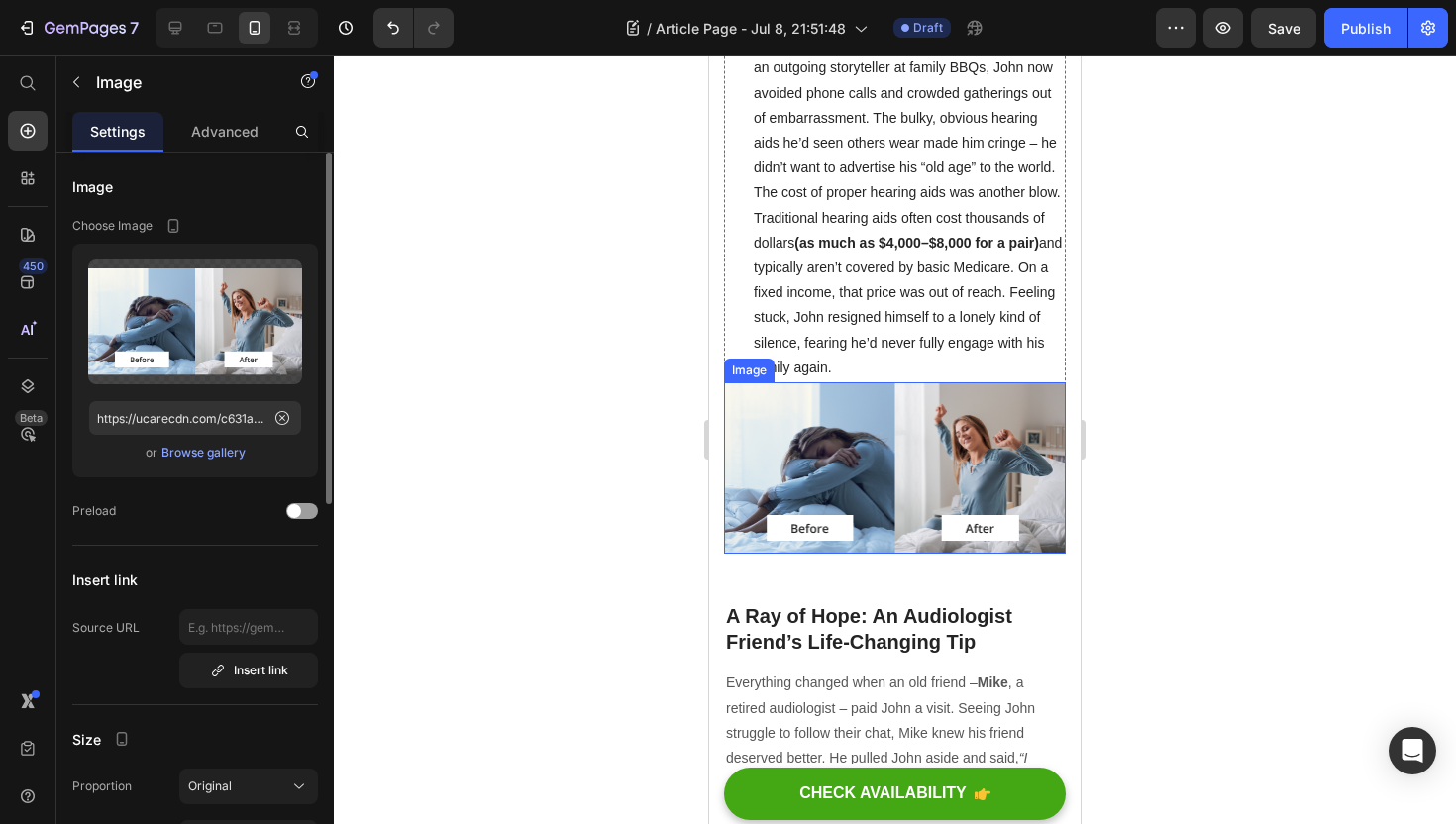 click at bounding box center [894, 468] 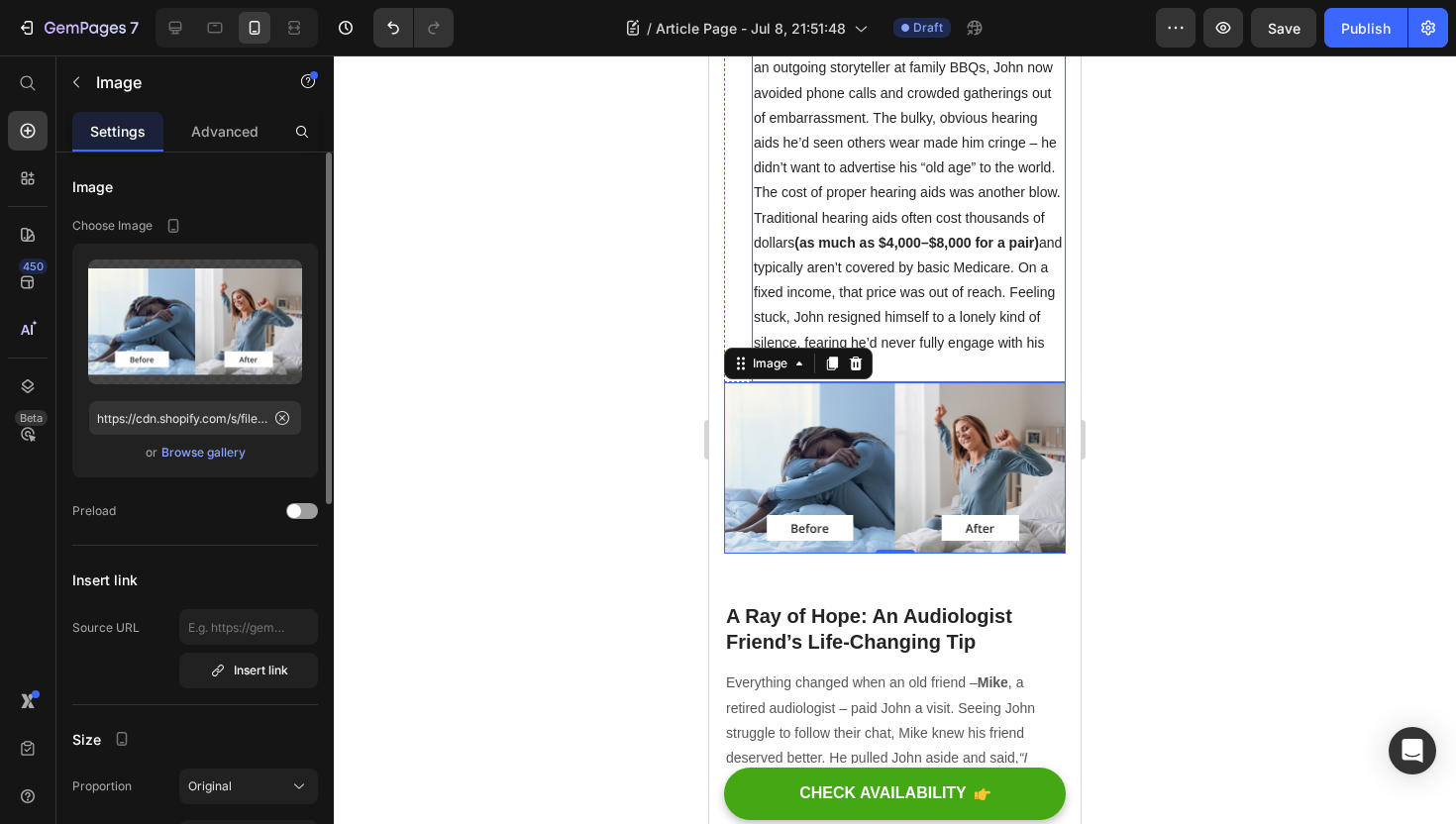 click on "Hearing loss was stealing his happiness.  Once an outgoing storyteller at family BBQs, [NAME] now avoided phone calls and crowded gatherings out of embarrassment. The bulky, obvious hearing aids he’d seen others wear made him cringe – he didn’t want to advertise his “old age” to the world. The cost of proper hearing aids was another blow. Traditional hearing aids often cost thousands of dollars  (as much as $4,000–$8,000 for a pair)  and typically aren’t covered by basic Medicare. On a fixed income, that price was out of reach. Feeling stuck, [NAME] resigned himself to a lonely kind of silence, fearing he’d never fully engage with his family again." at bounding box center (908, 205) 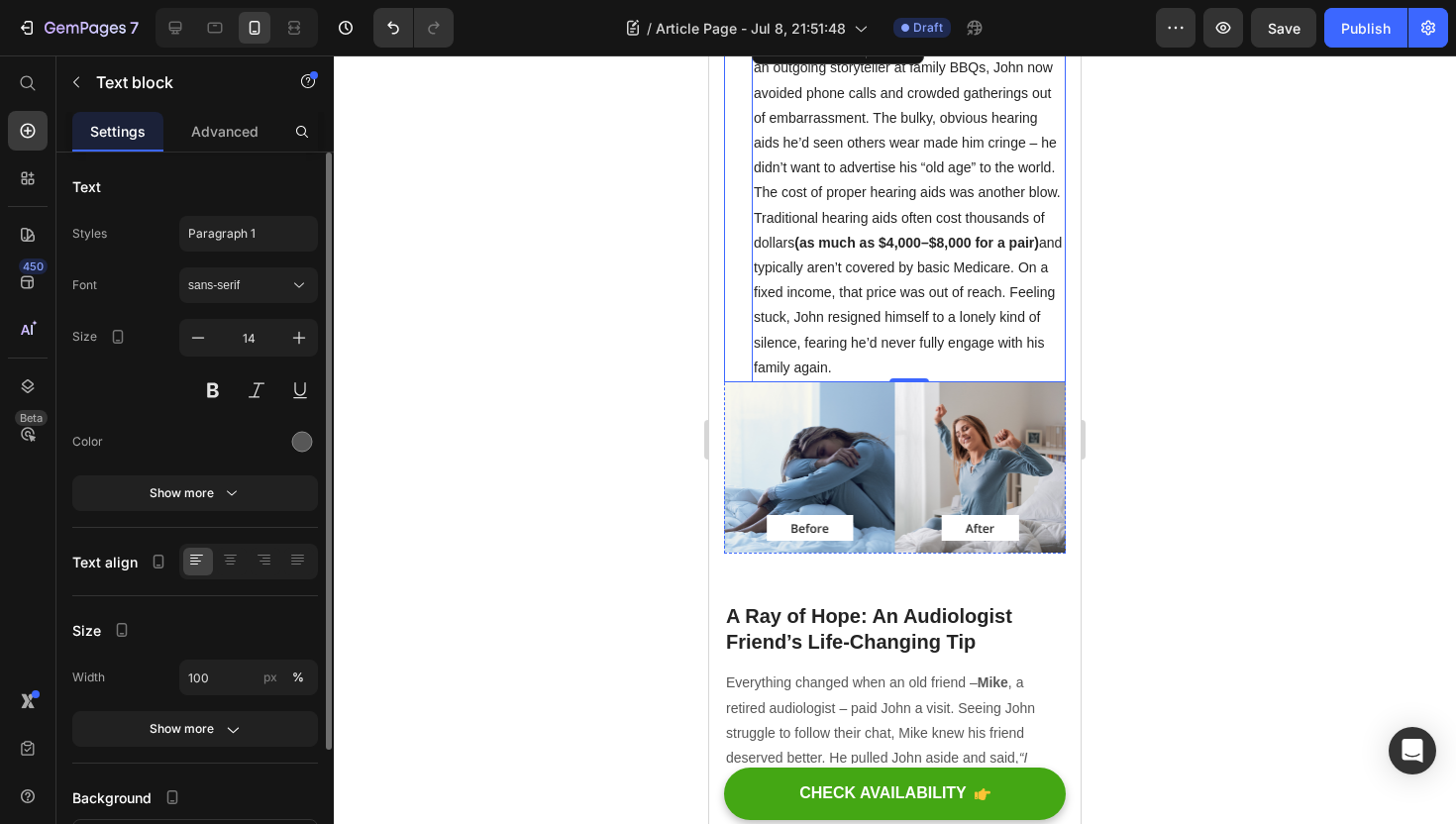 click on "Icon" at bounding box center [734, 205] 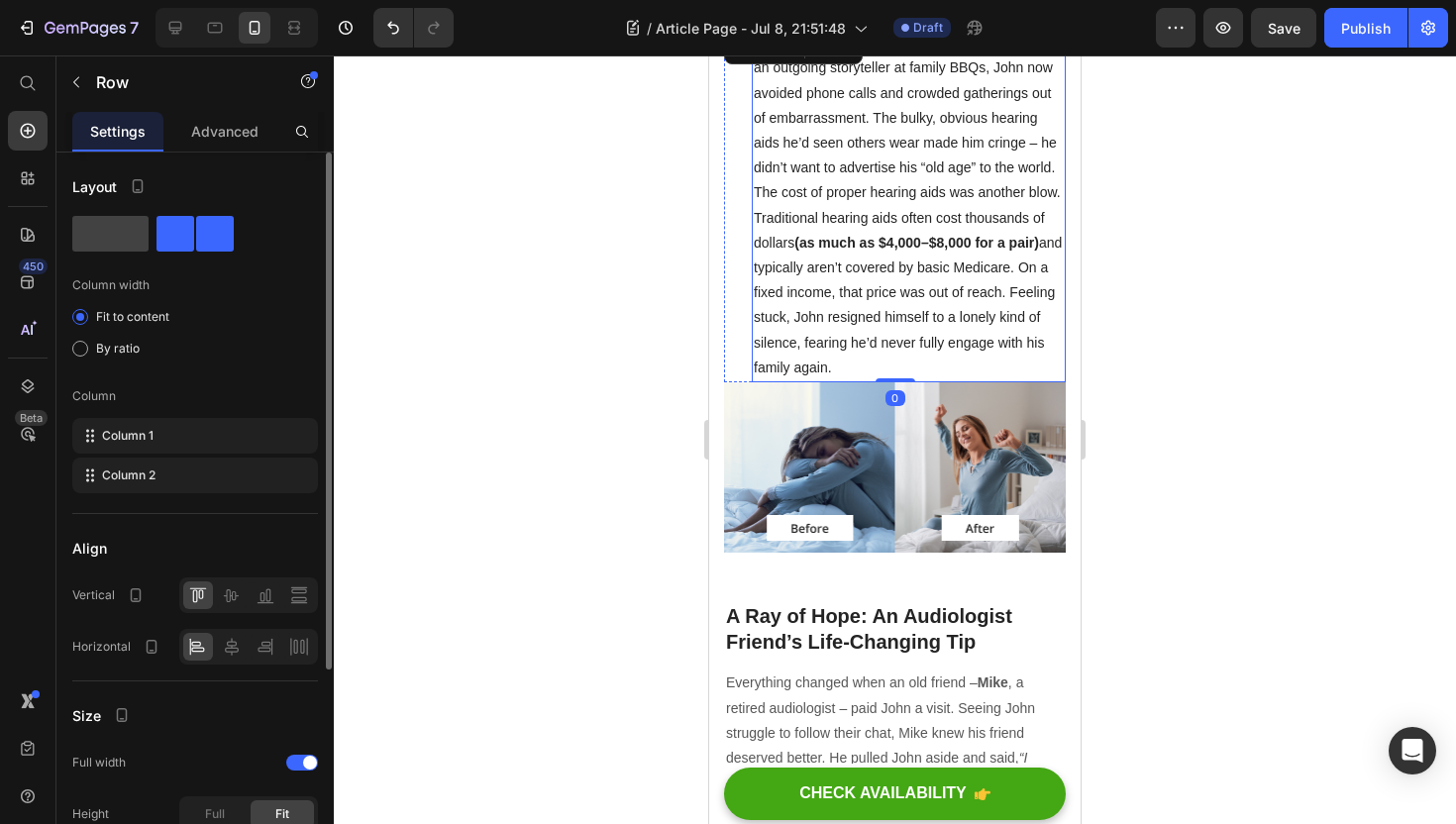 click on "Hearing loss was stealing his happiness.  Once an outgoing storyteller at family BBQs, [NAME] now avoided phone calls and crowded gatherings out of embarrassment. The bulky, obvious hearing aids he’d seen others wear made him cringe – he didn’t want to advertise his “old age” to the world. The cost of proper hearing aids was another blow. Traditional hearing aids often cost thousands of dollars  (as much as $4,000–$8,000 for a pair)  and typically aren’t covered by basic Medicare. On a fixed income, that price was out of reach. Feeling stuck, [NAME] resigned himself to a lonely kind of silence, fearing he’d never fully engage with his family again." at bounding box center (908, 205) 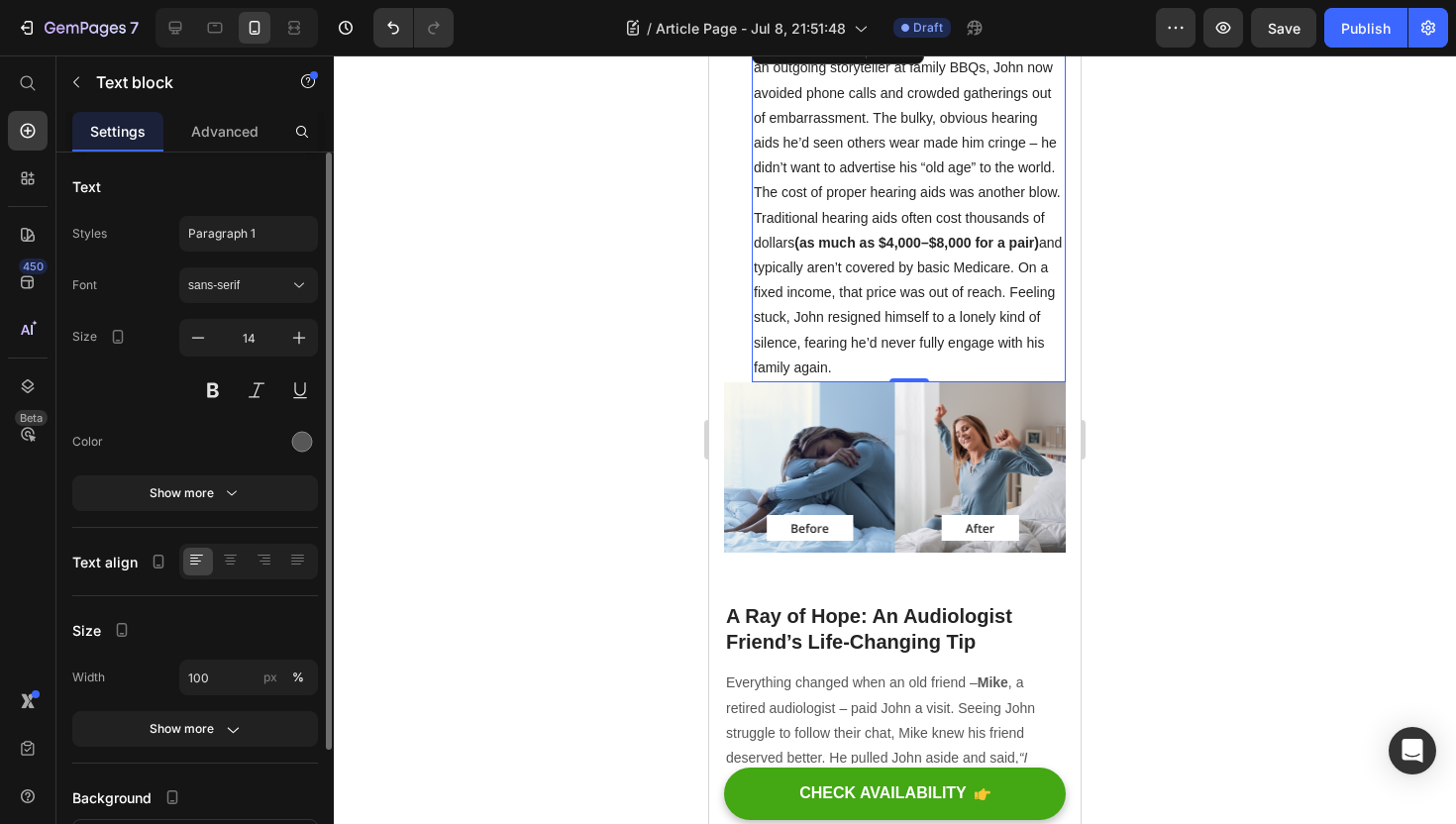 click 